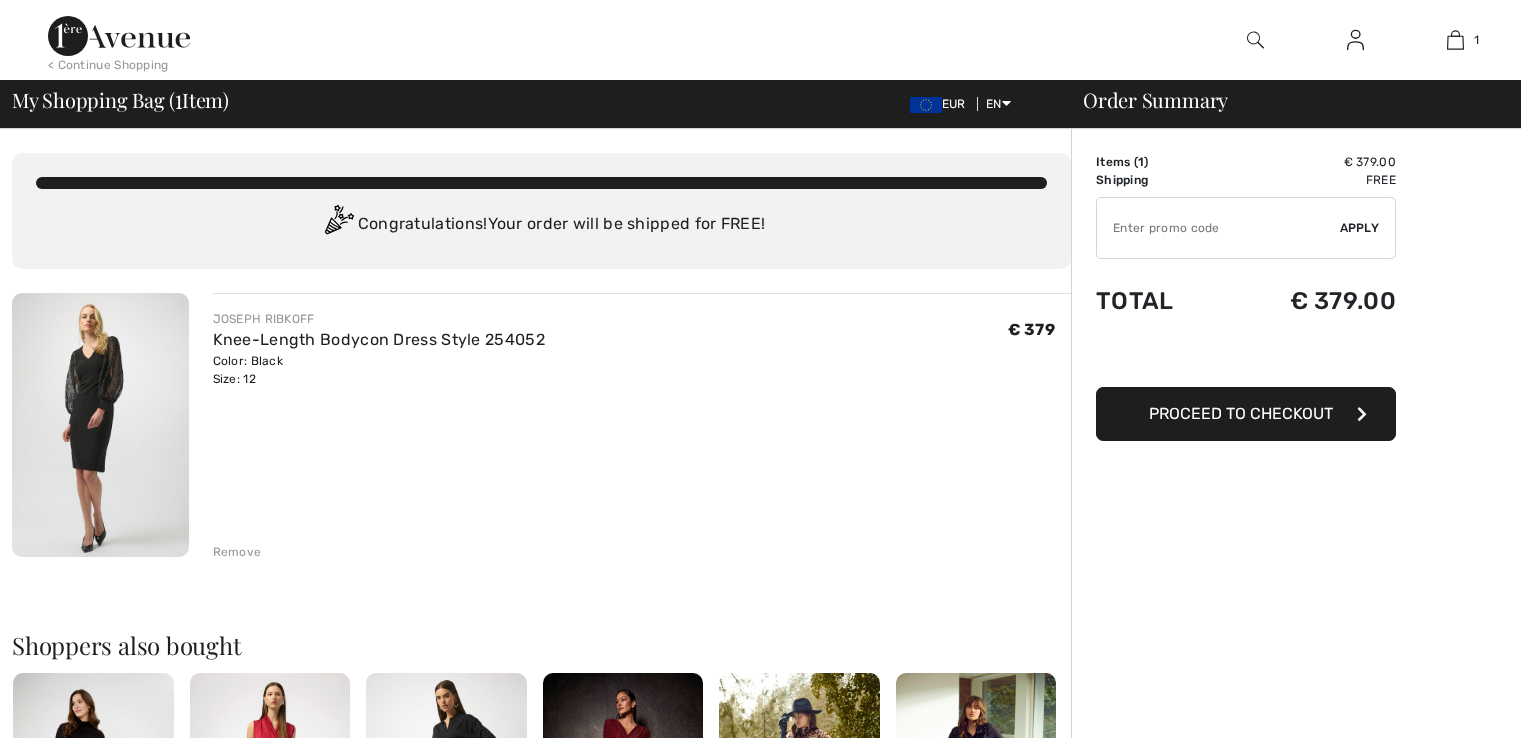 scroll, scrollTop: 0, scrollLeft: 0, axis: both 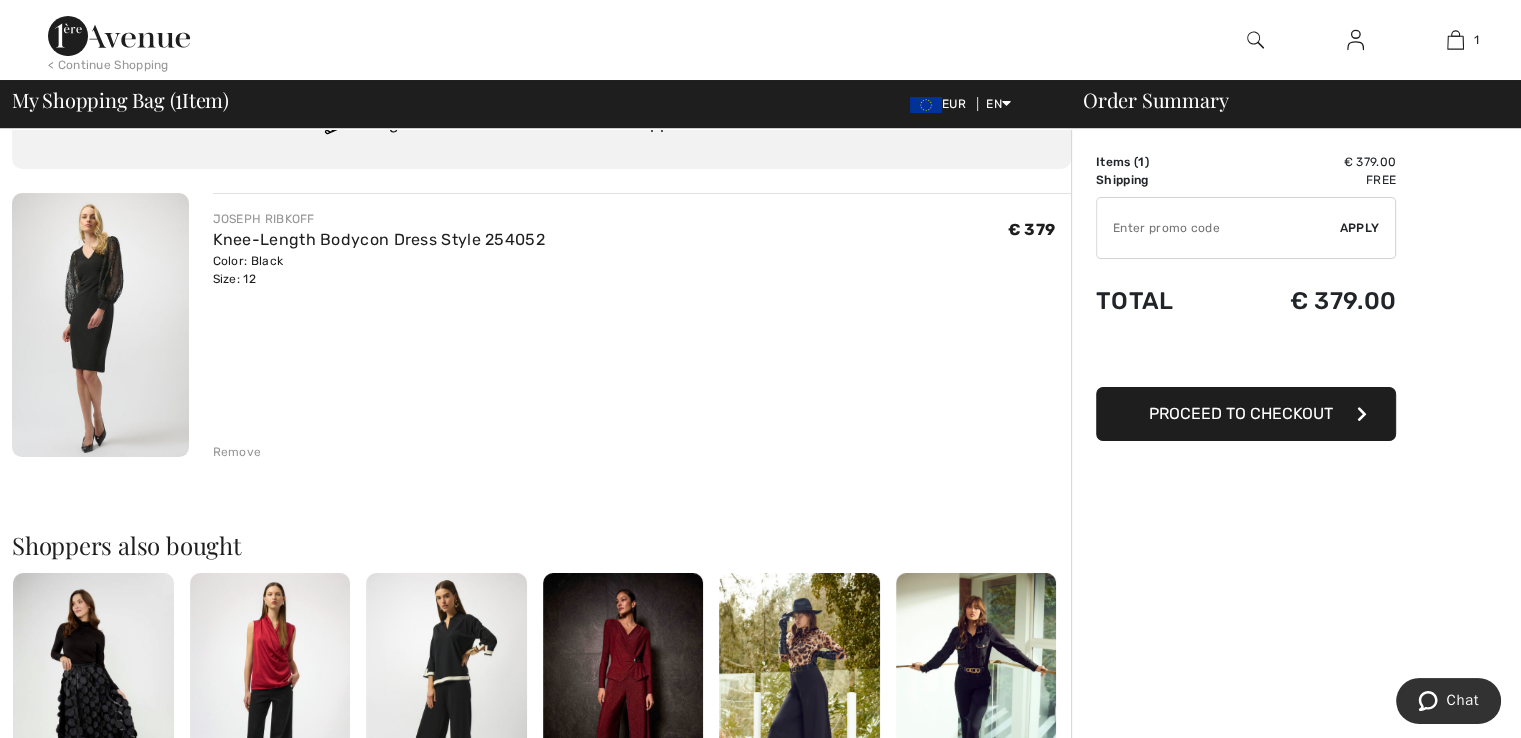 click on "Proceed to Checkout" at bounding box center (1241, 413) 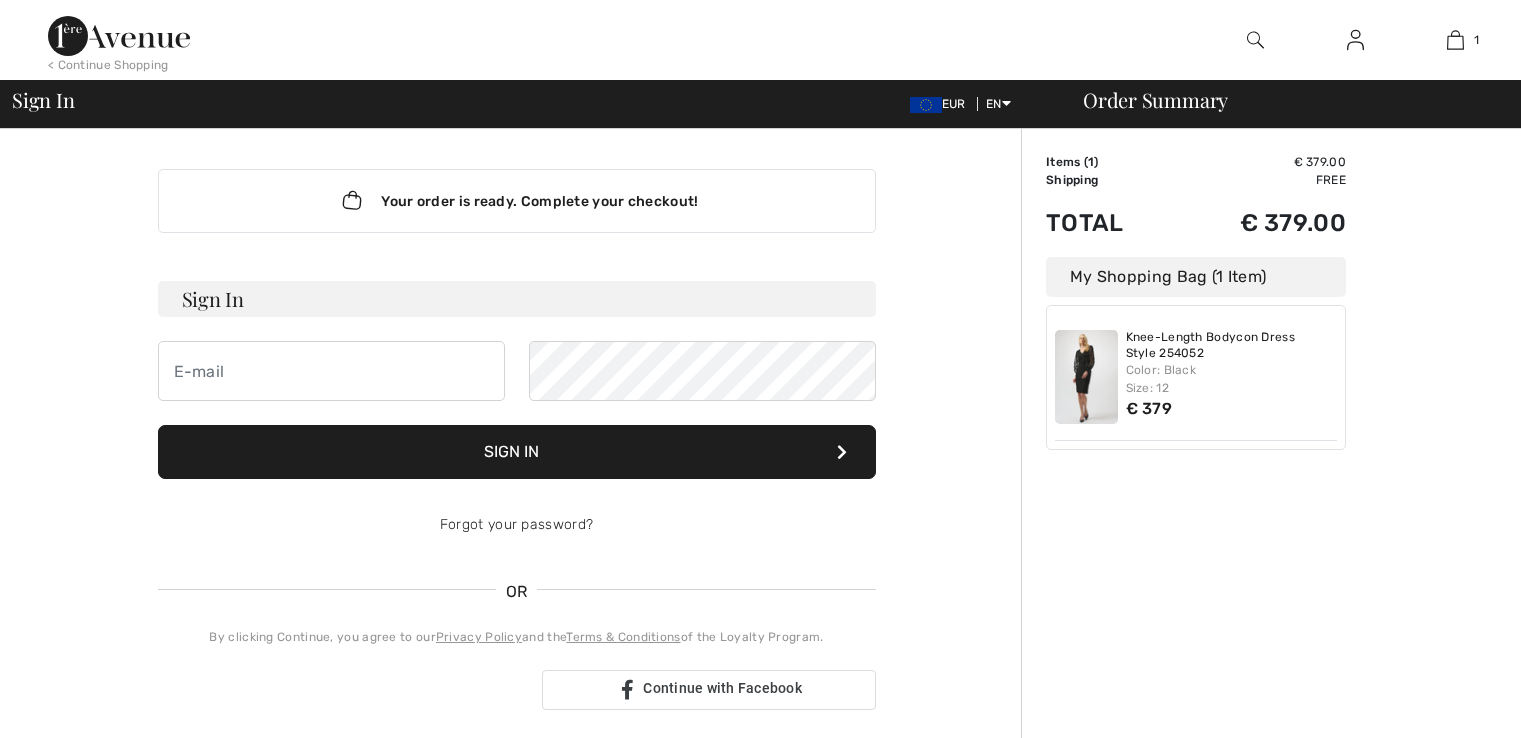 scroll, scrollTop: 0, scrollLeft: 0, axis: both 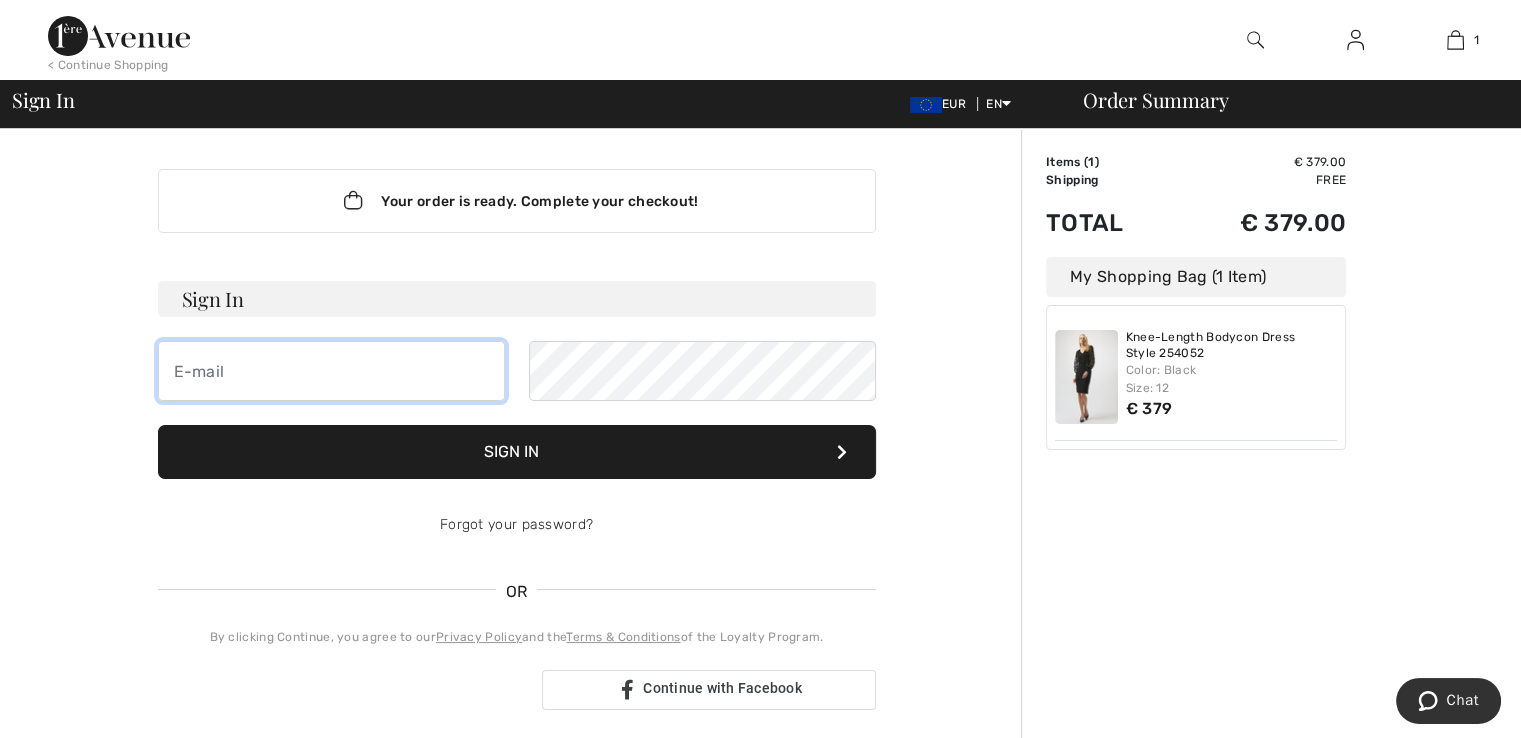 click at bounding box center (331, 371) 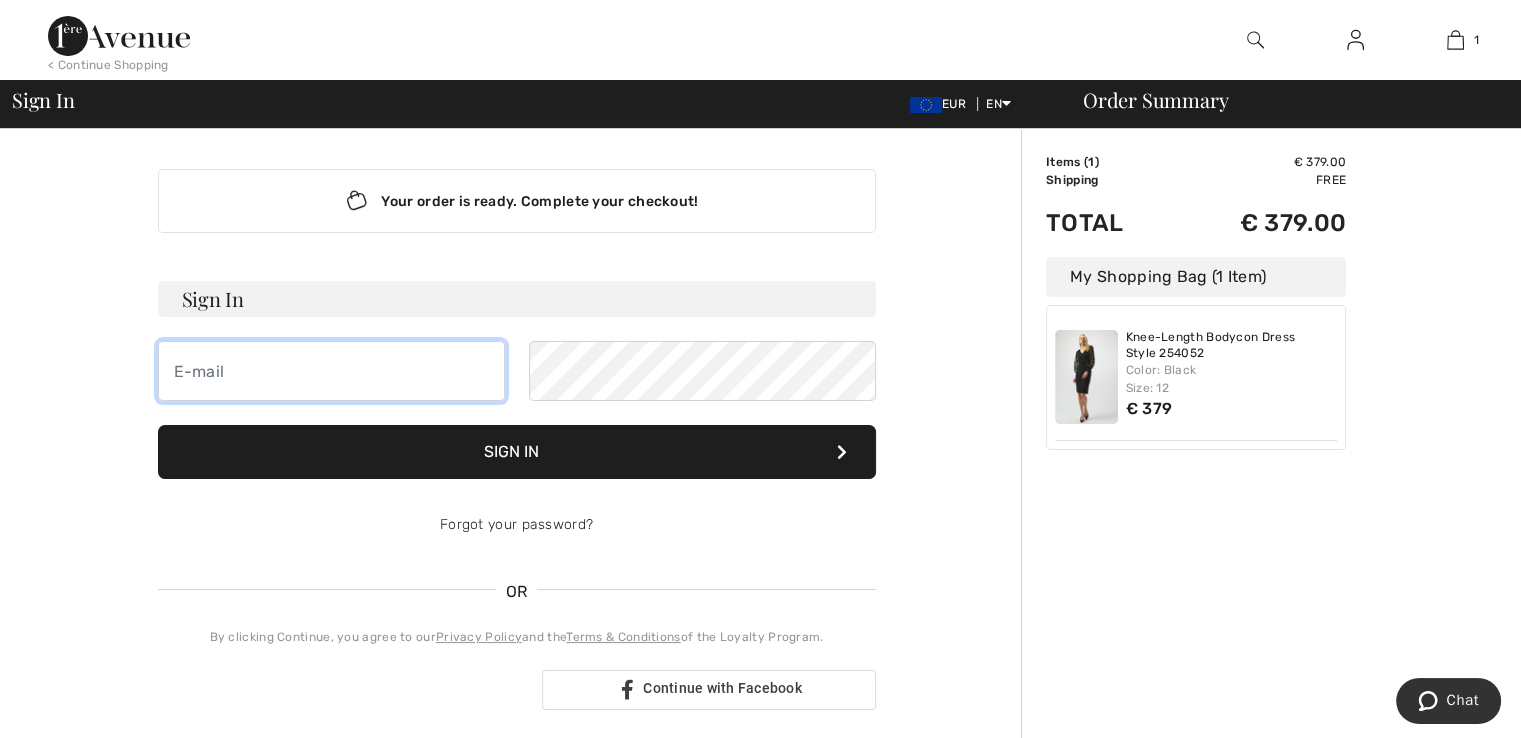 type on "arie.safari@hotmail.com" 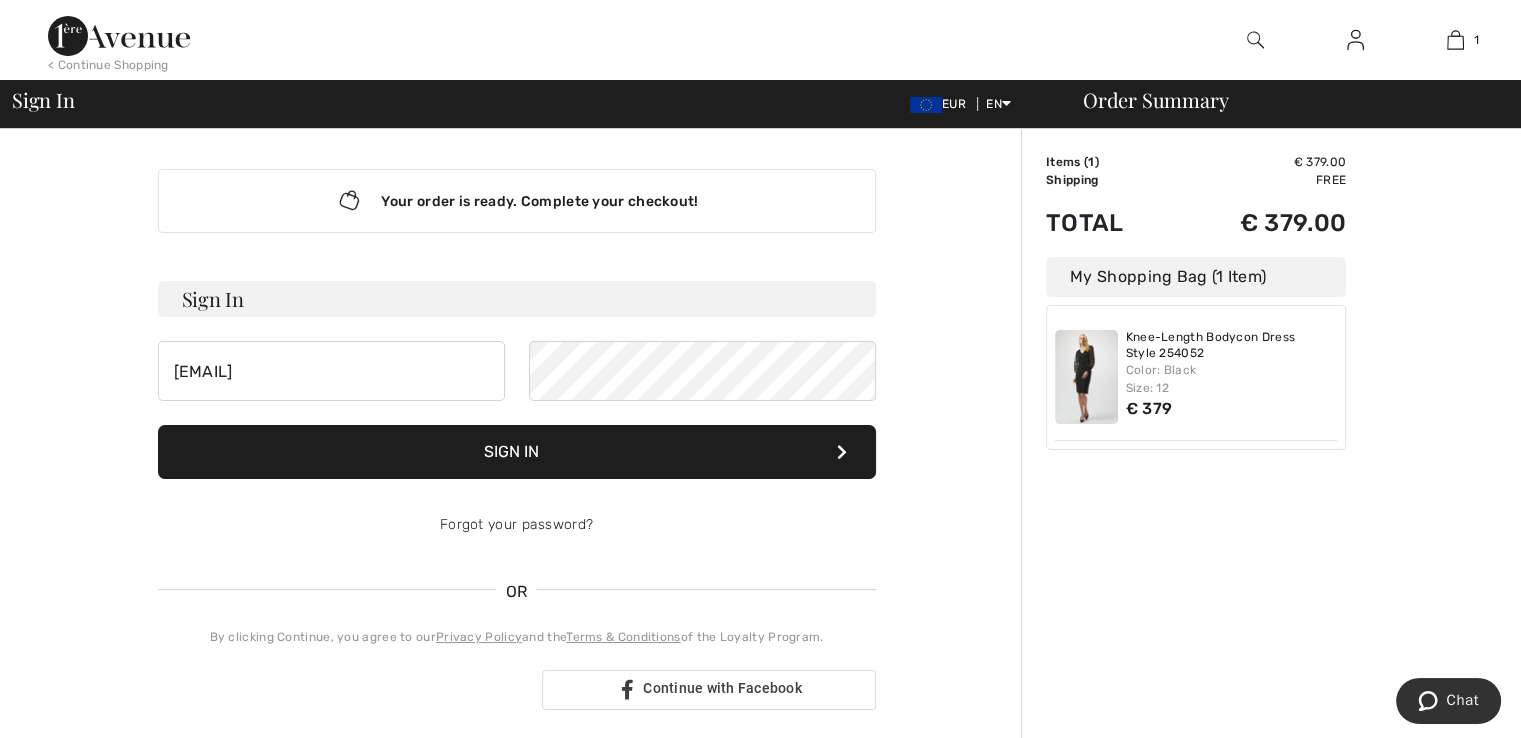 click on "Sign In" at bounding box center (517, 452) 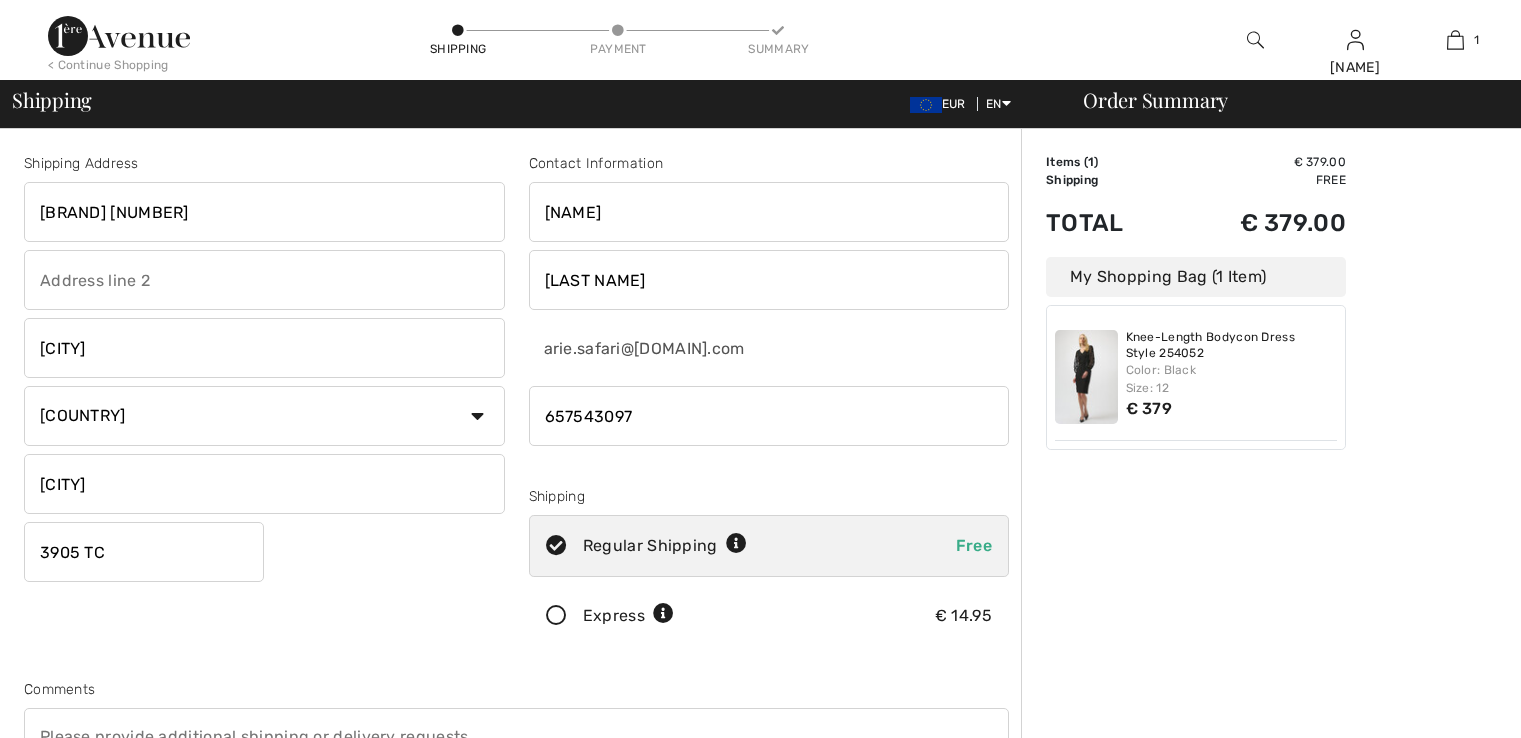 scroll, scrollTop: 0, scrollLeft: 0, axis: both 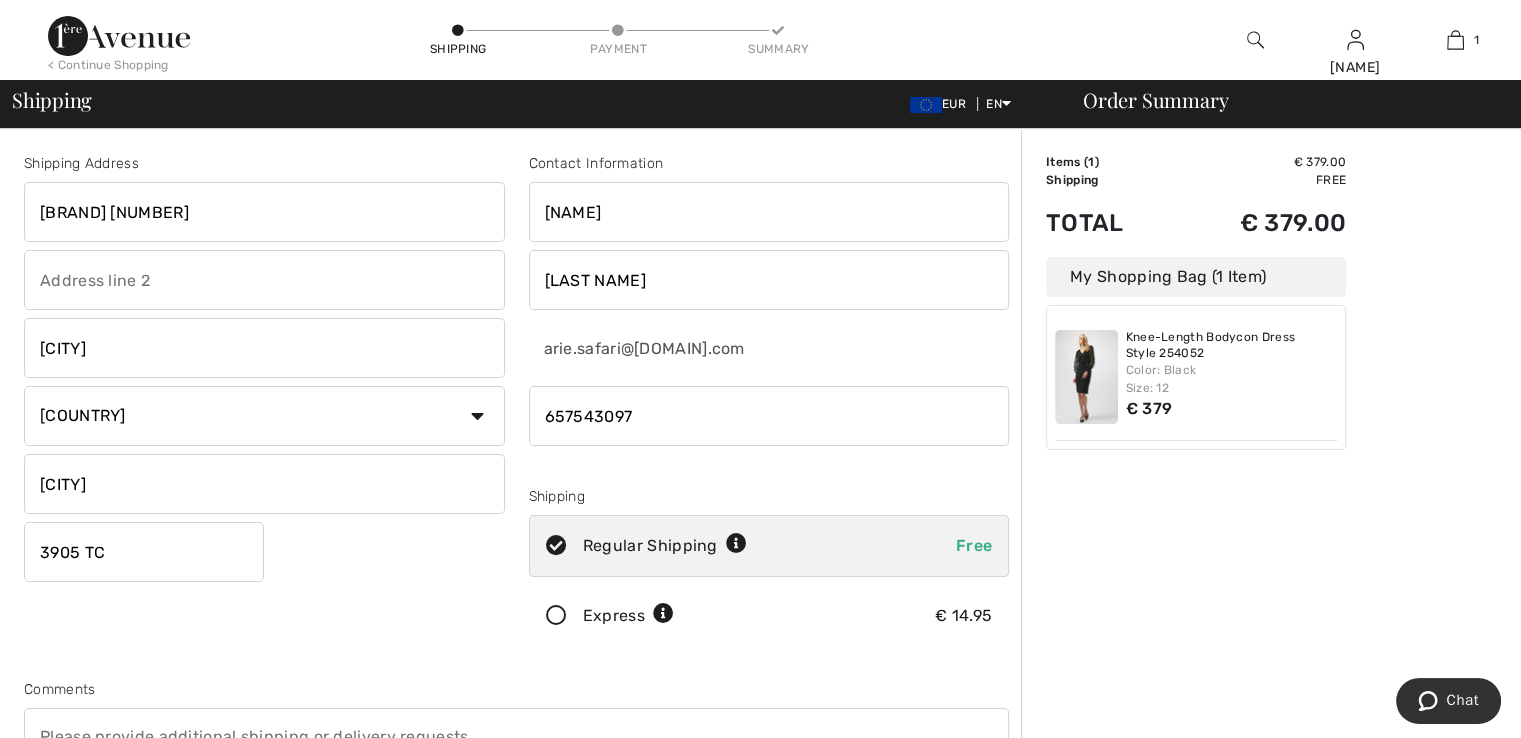 click on "[BRAND] [NUMBER]" at bounding box center (264, 212) 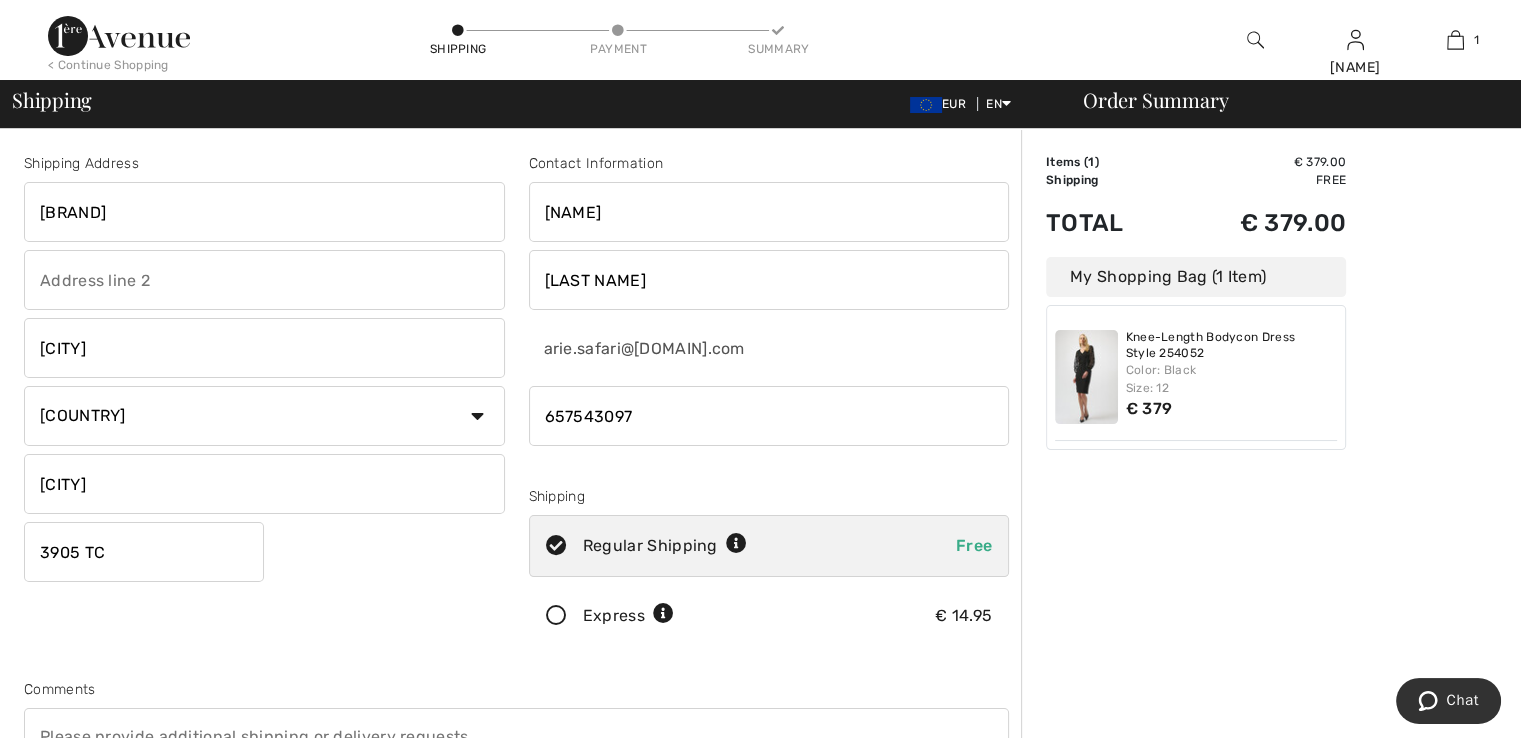 type on "G" 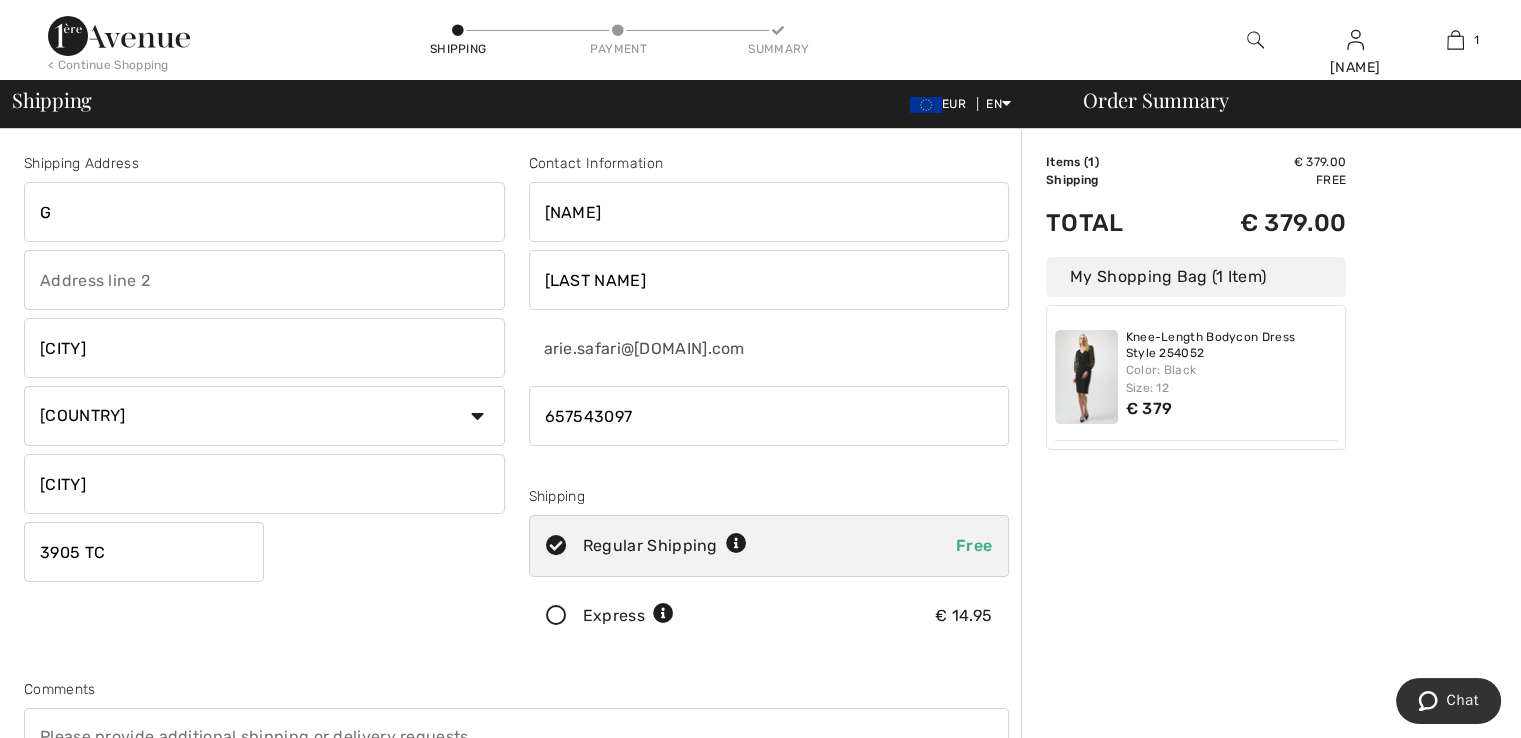 type on "[STREET], [NUMBER]" 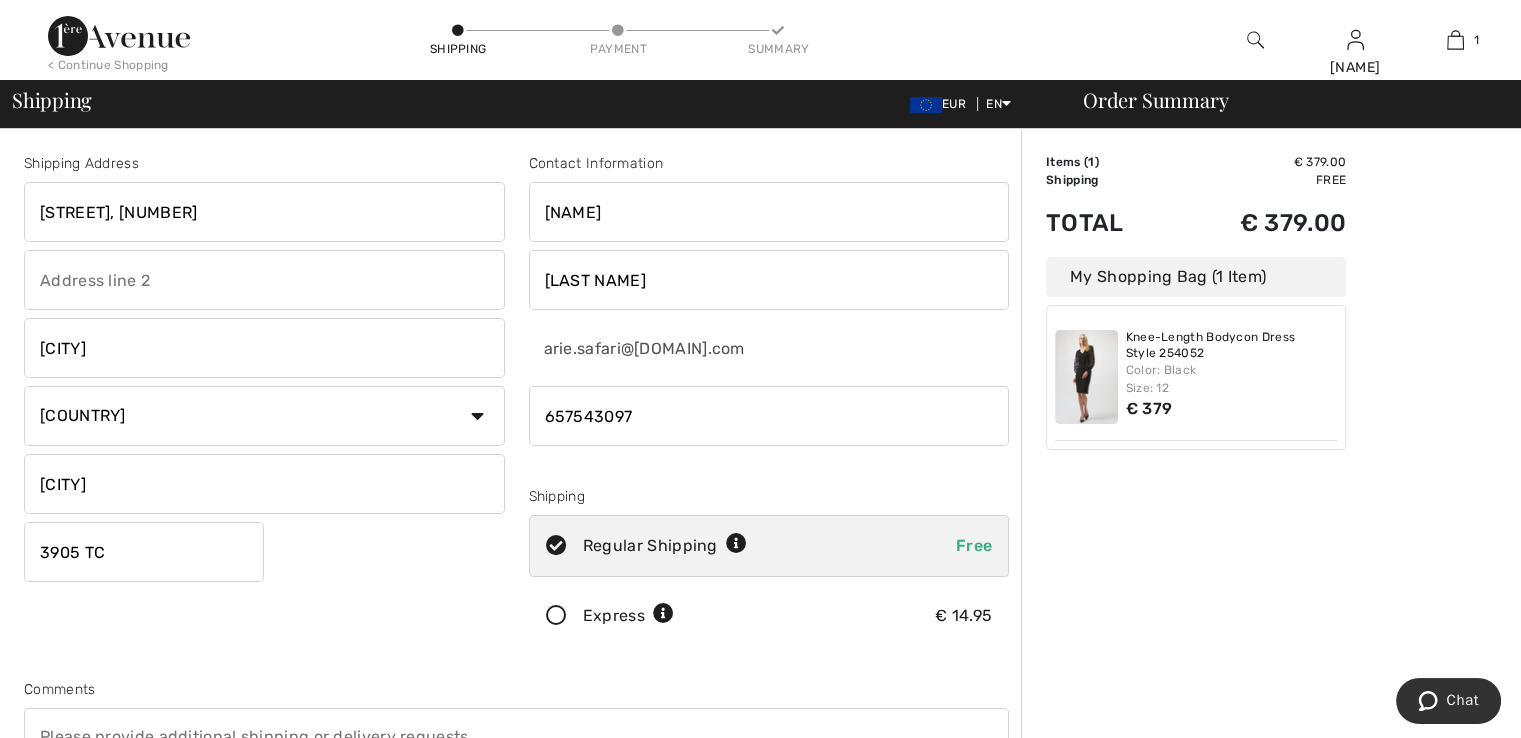 type on "[BRAND]" 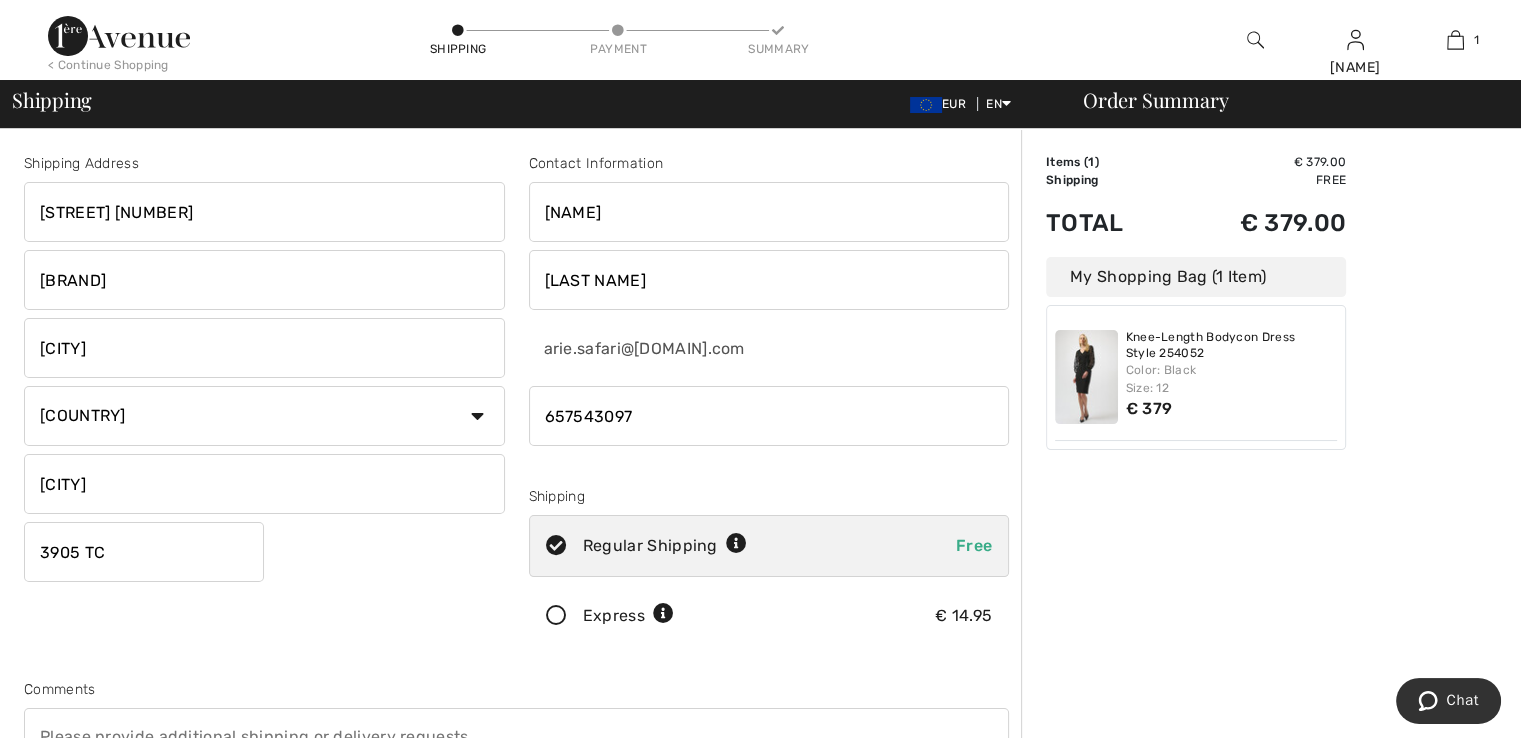 type on "Garderenseweg 250" 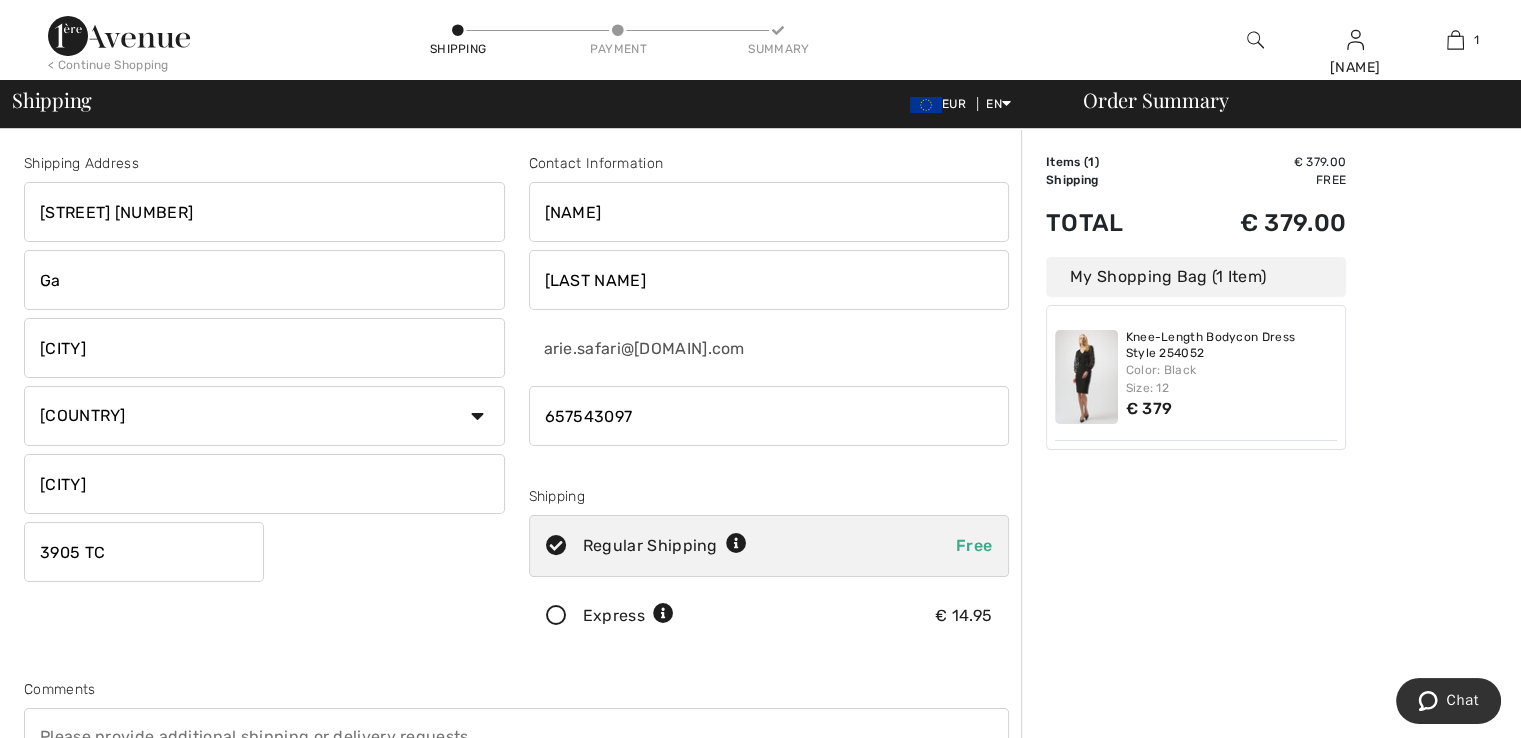 type on "G" 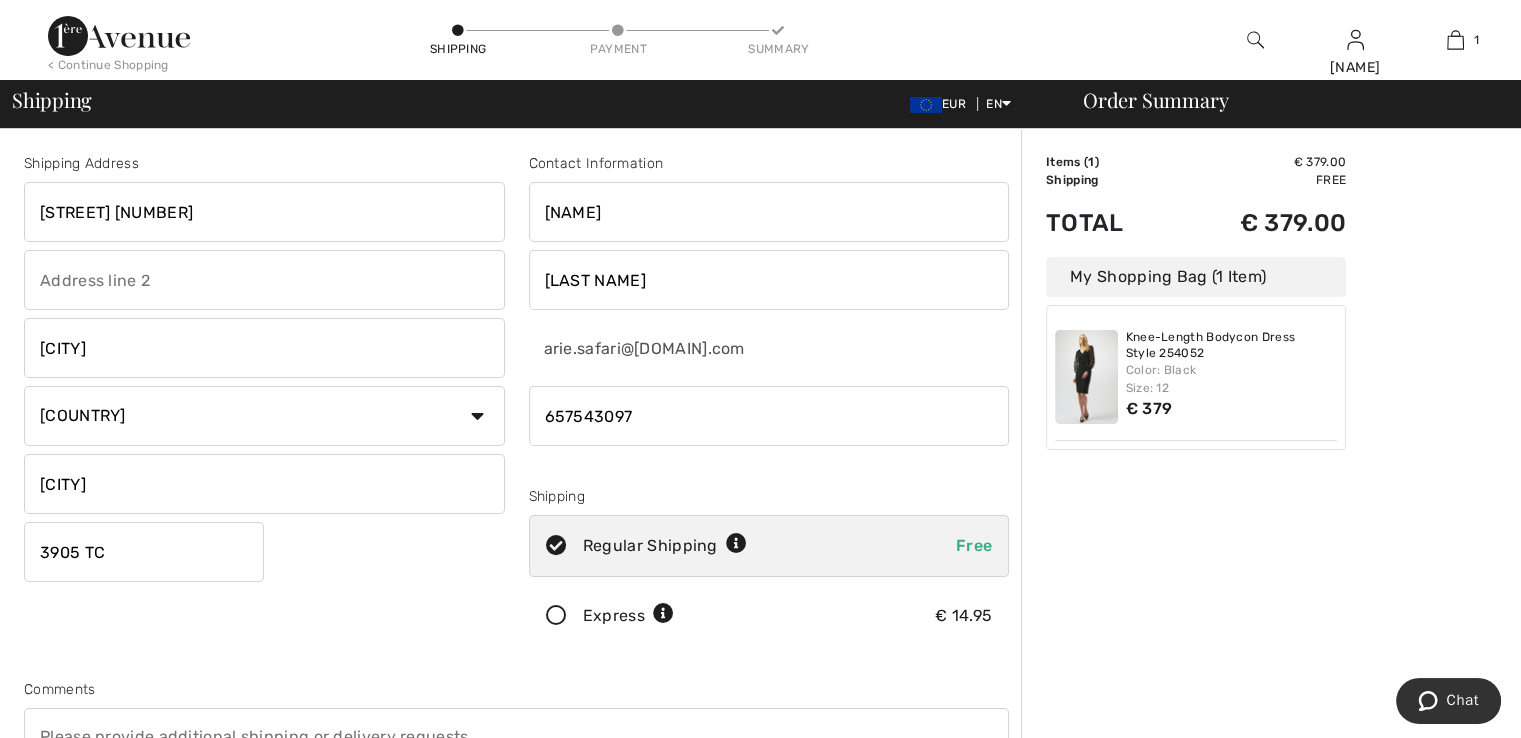 type 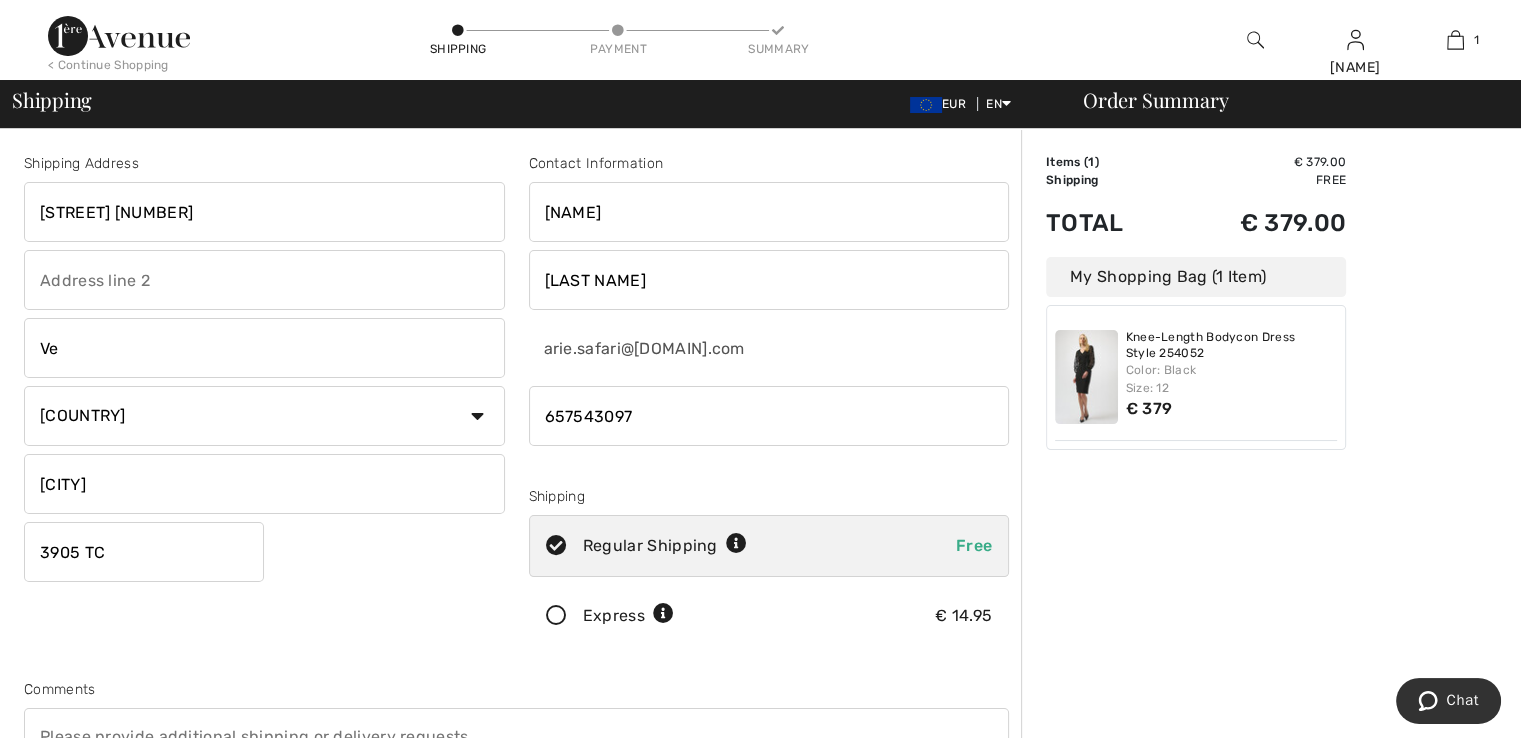 type on "V" 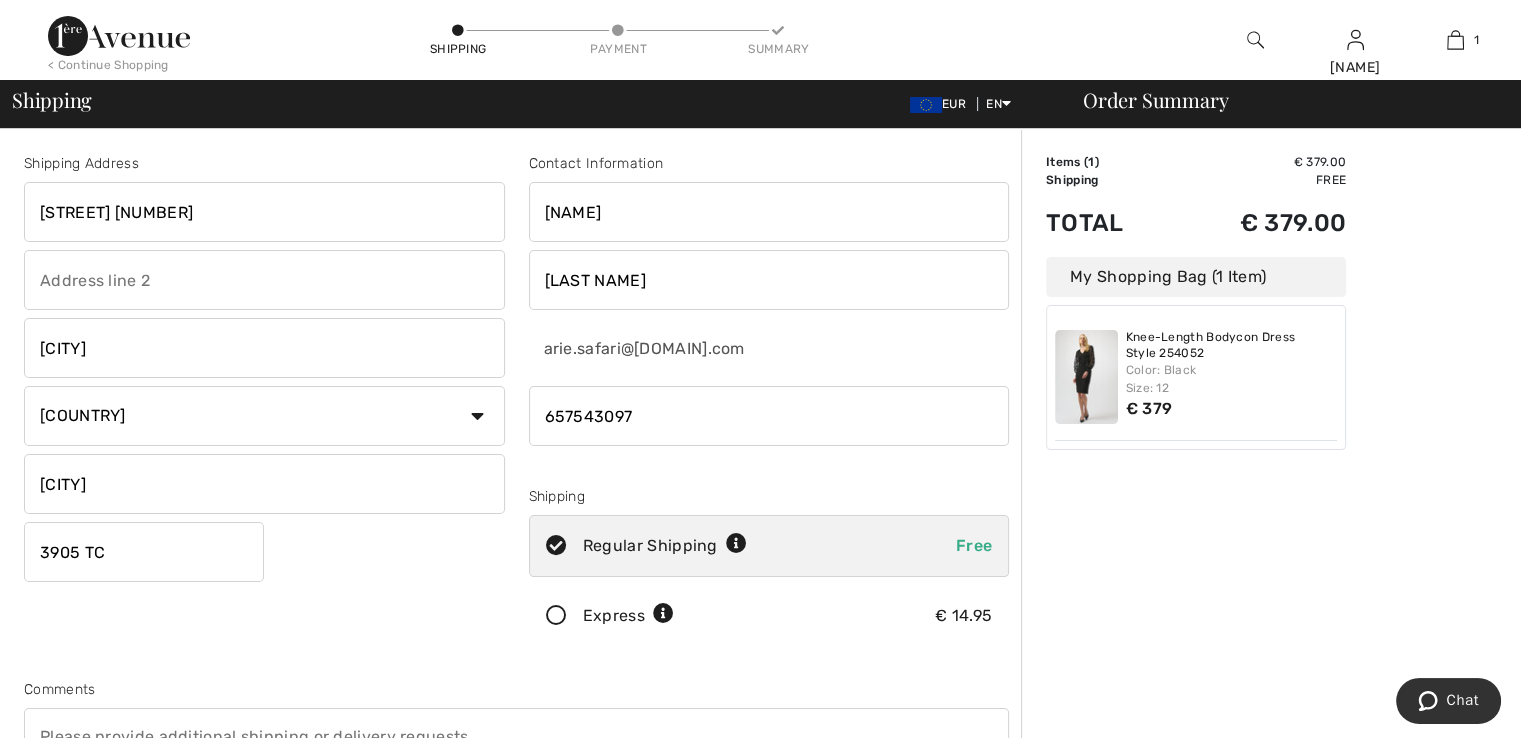 scroll, scrollTop: 100, scrollLeft: 0, axis: vertical 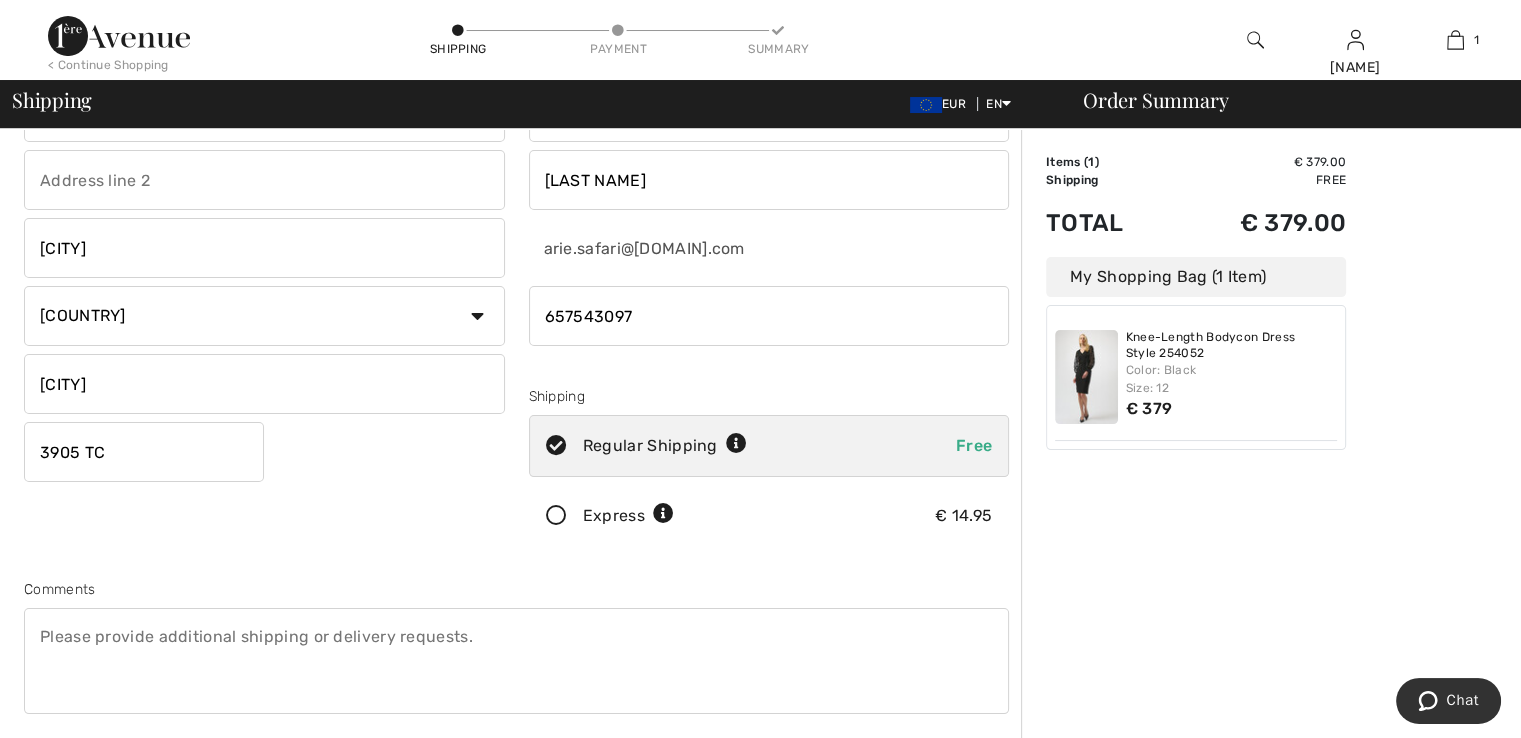type on "Uddel" 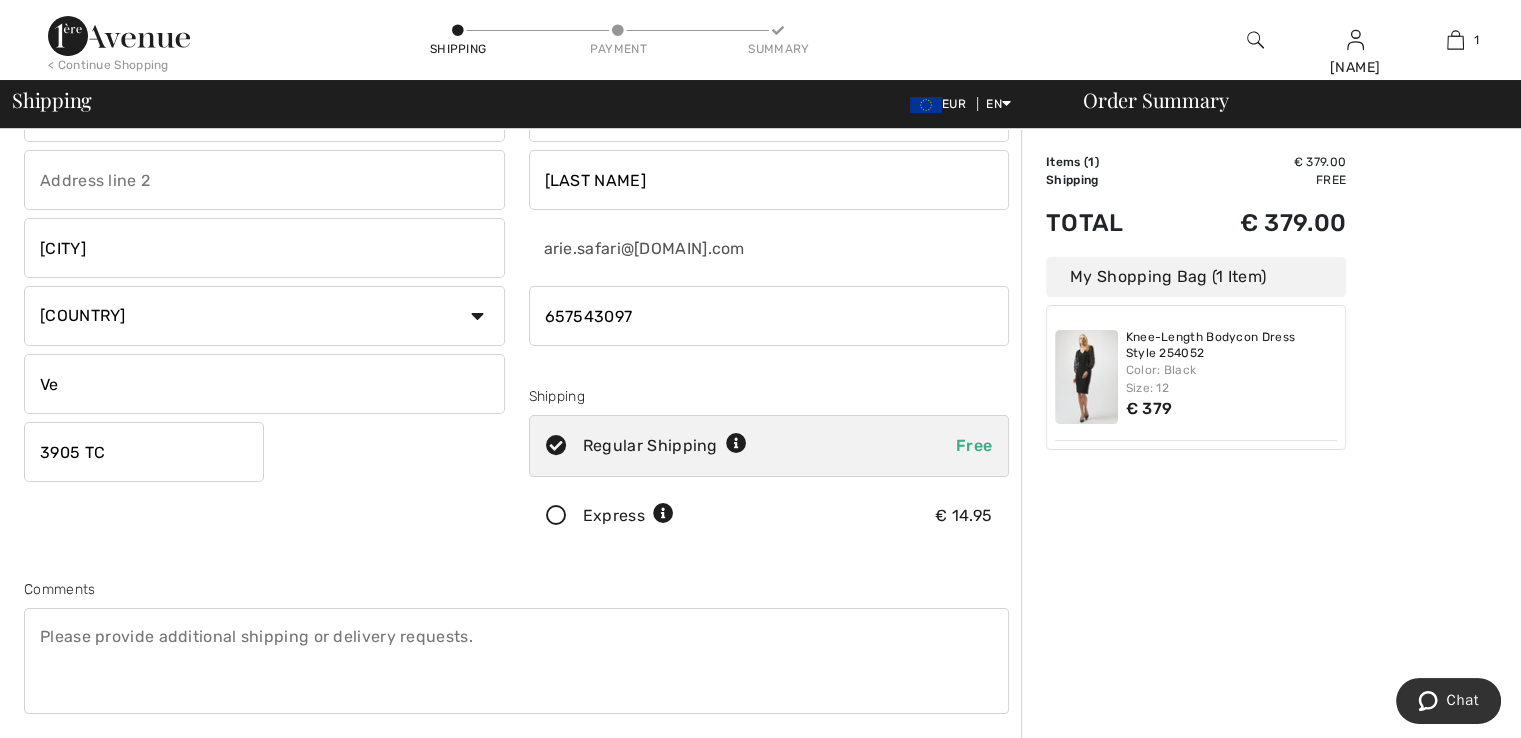 type on "V" 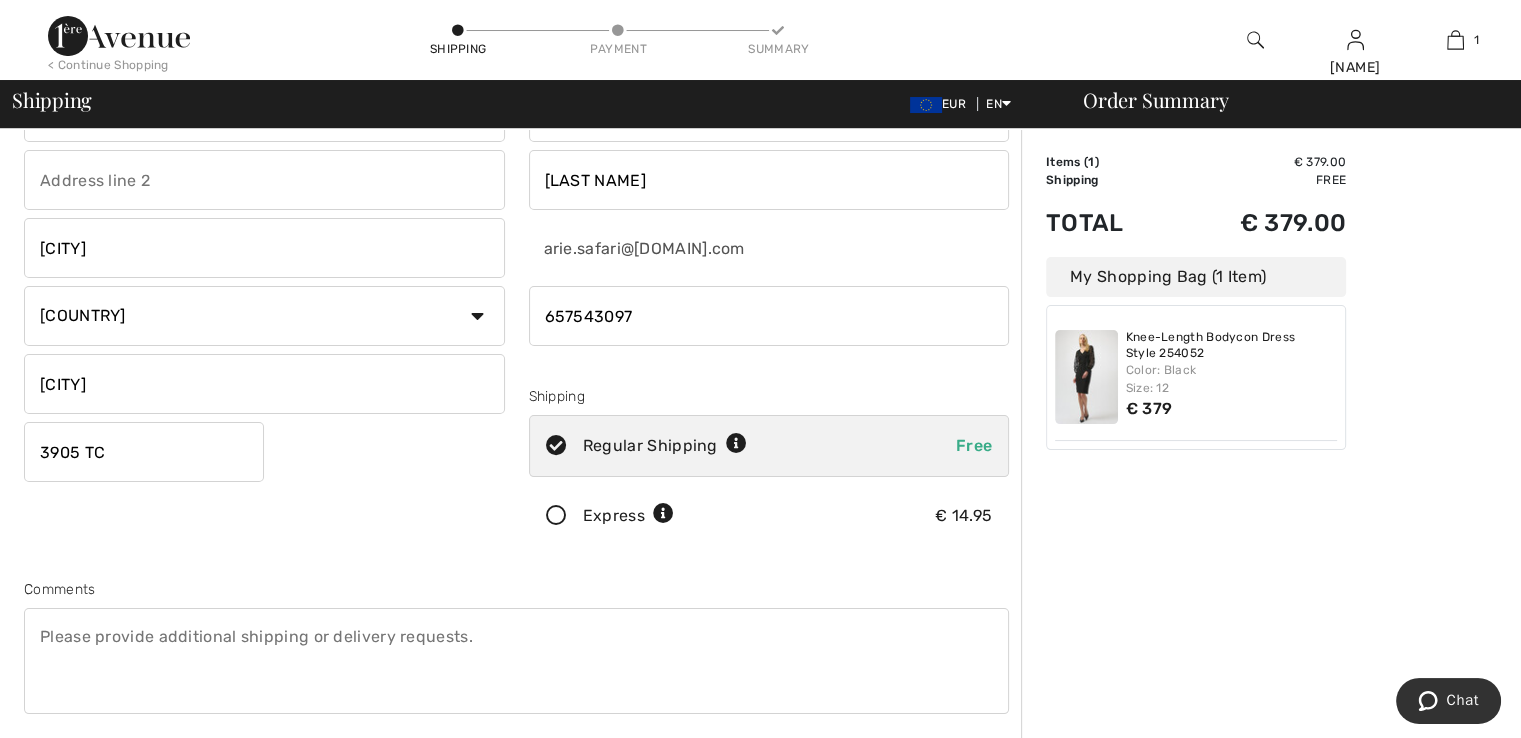 type on "Uddel" 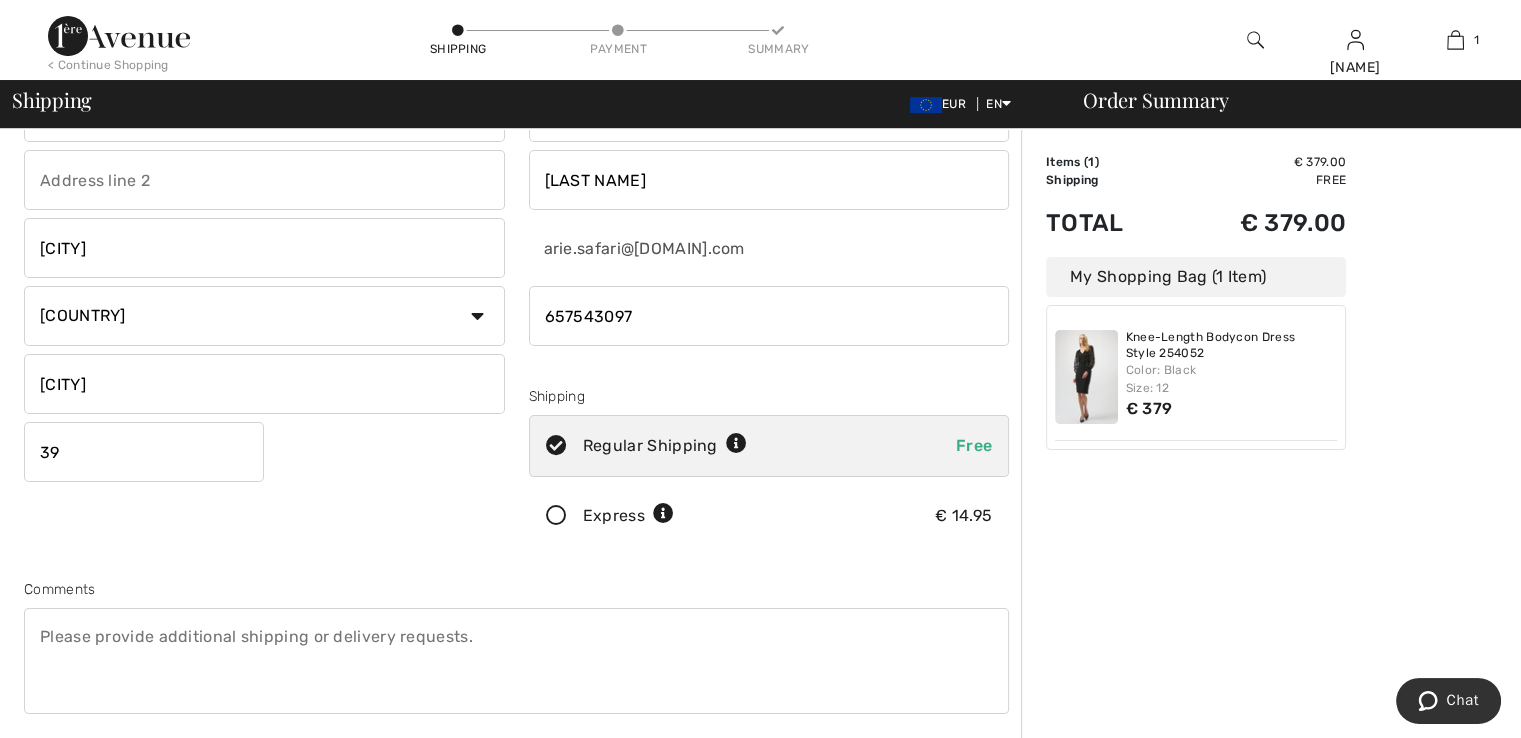 type on "3" 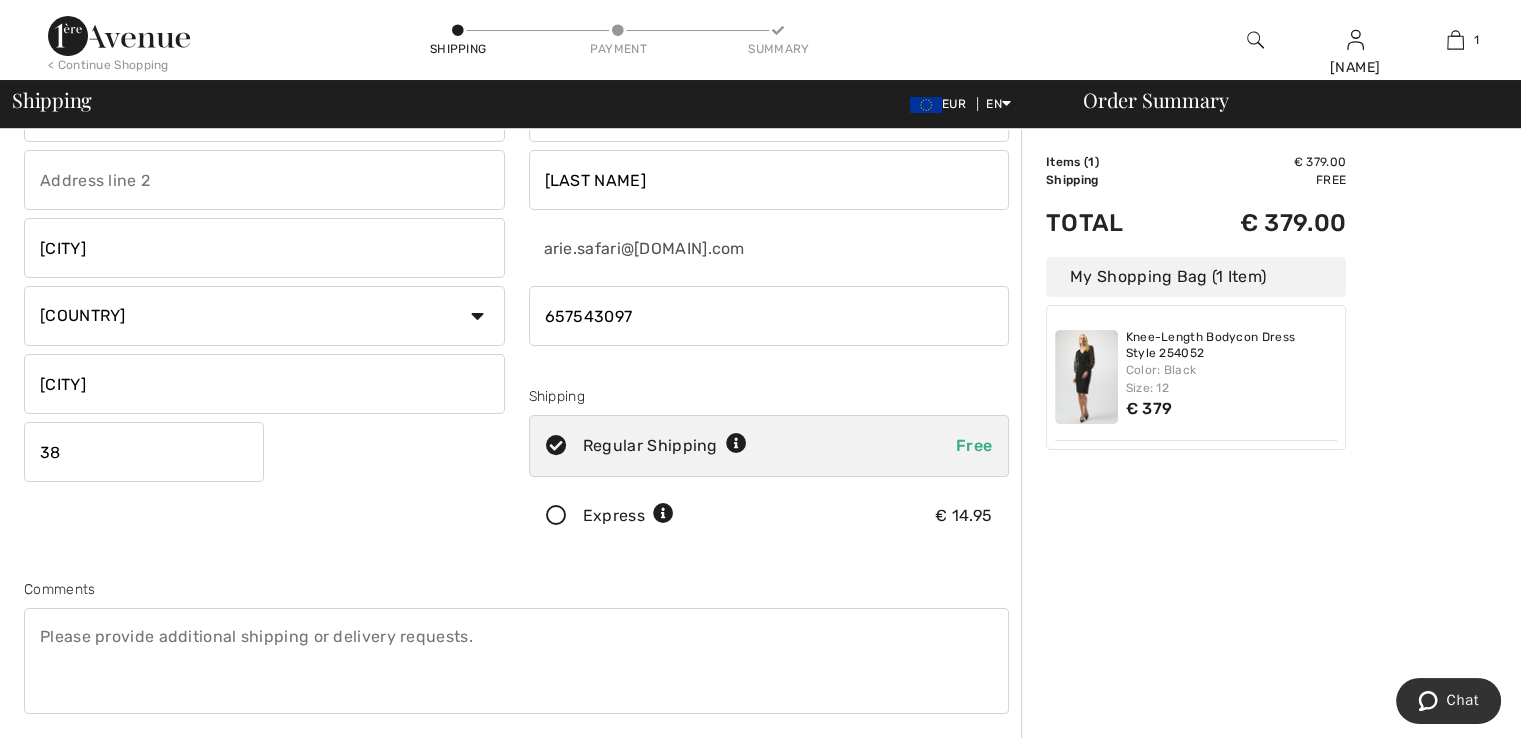 type on "3888LD" 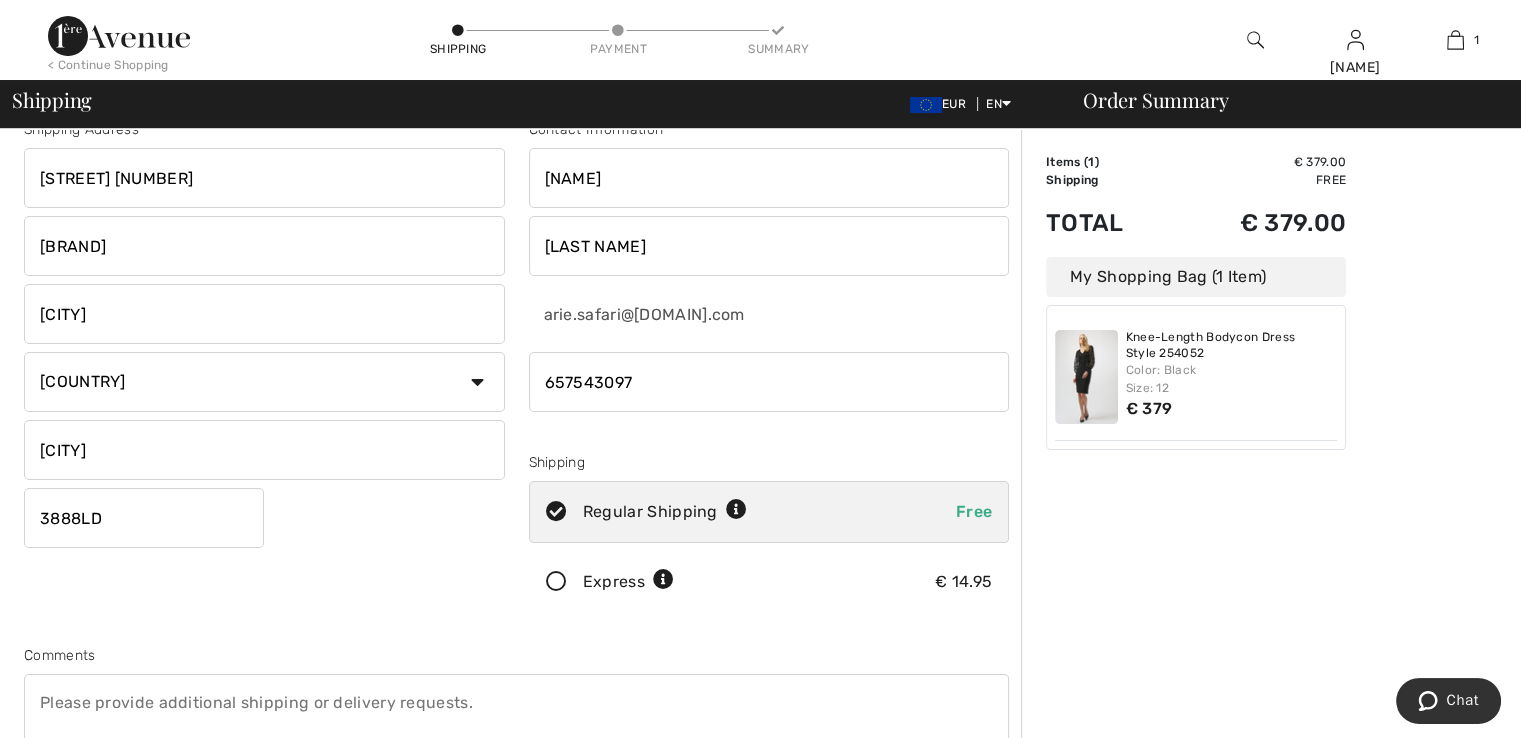 scroll, scrollTop: 0, scrollLeft: 0, axis: both 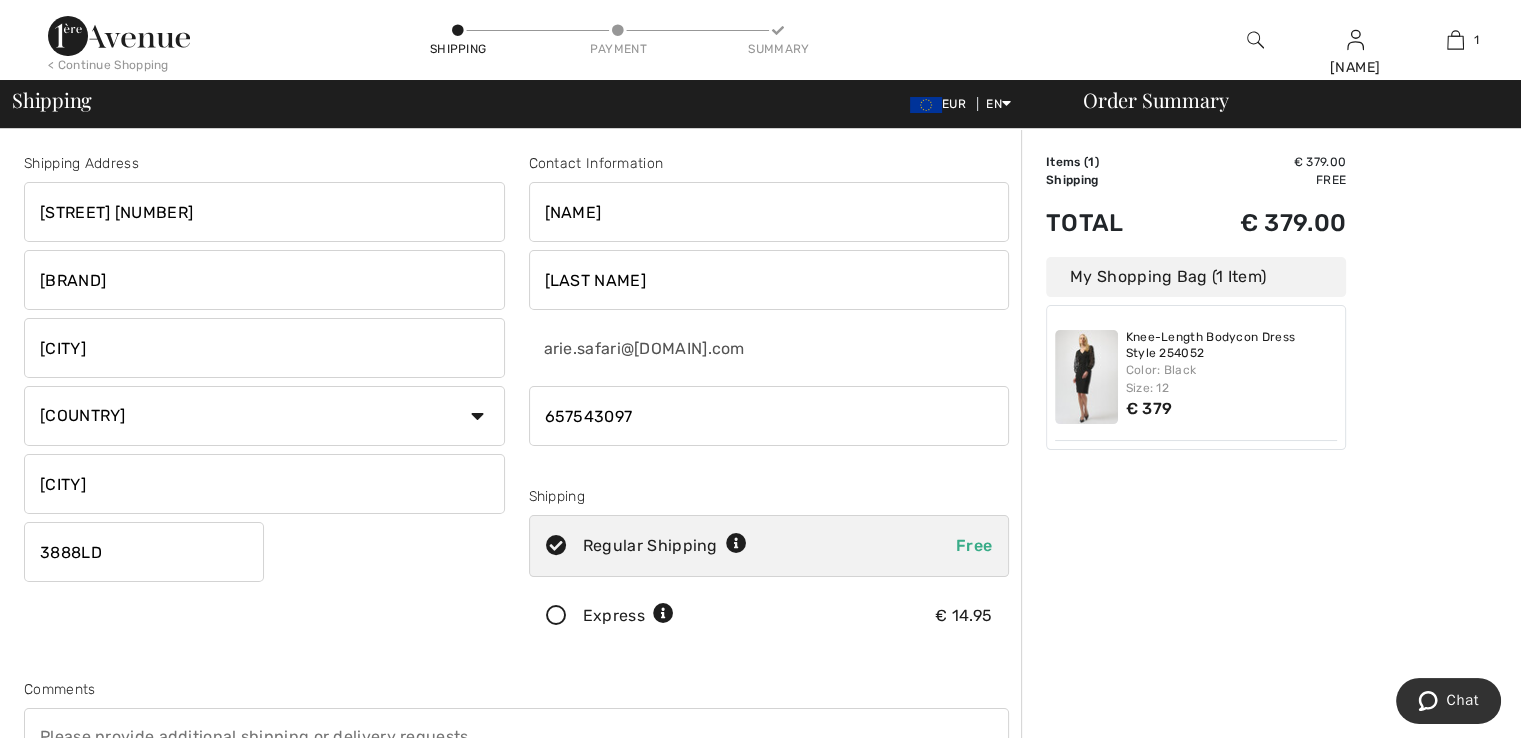 click on "Garde" at bounding box center [264, 280] 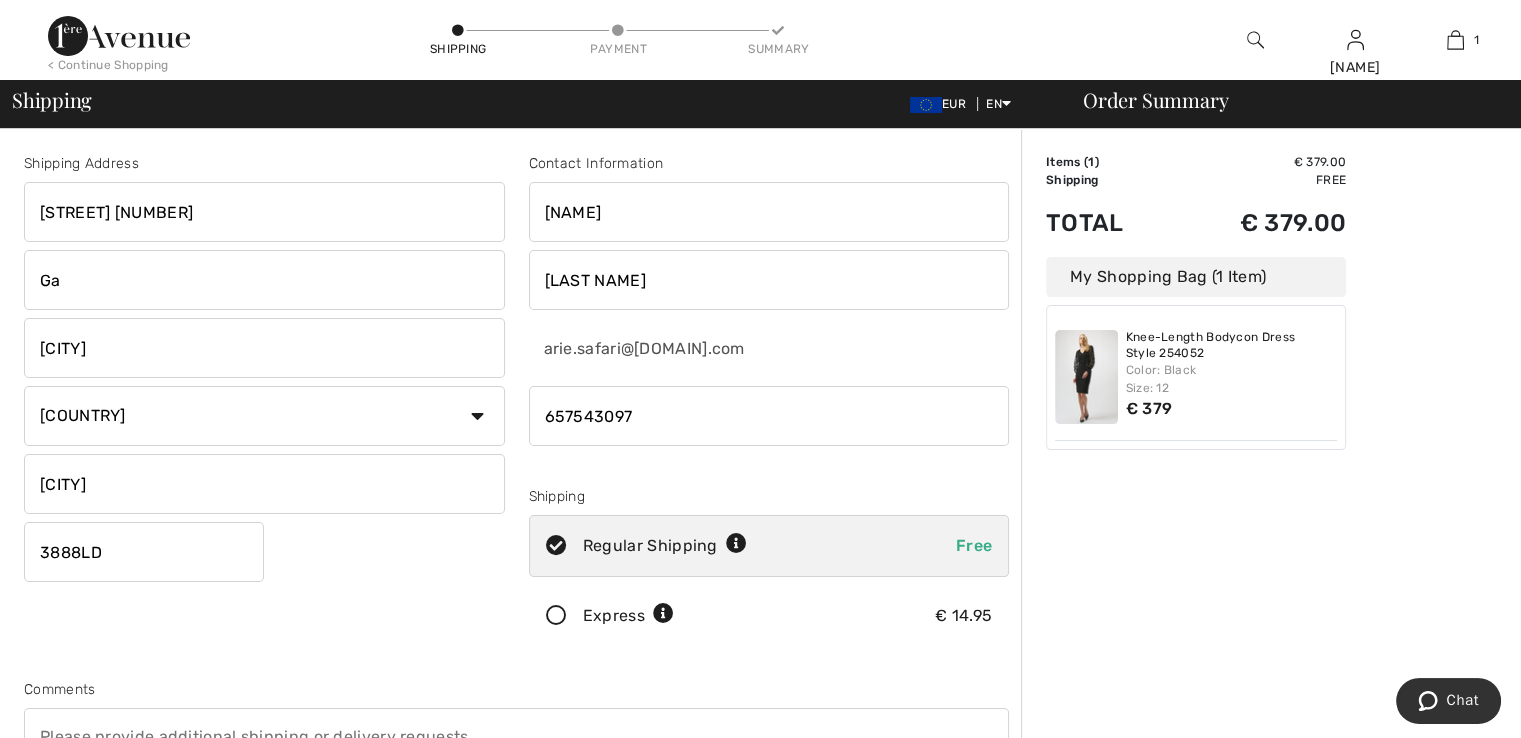 type on "G" 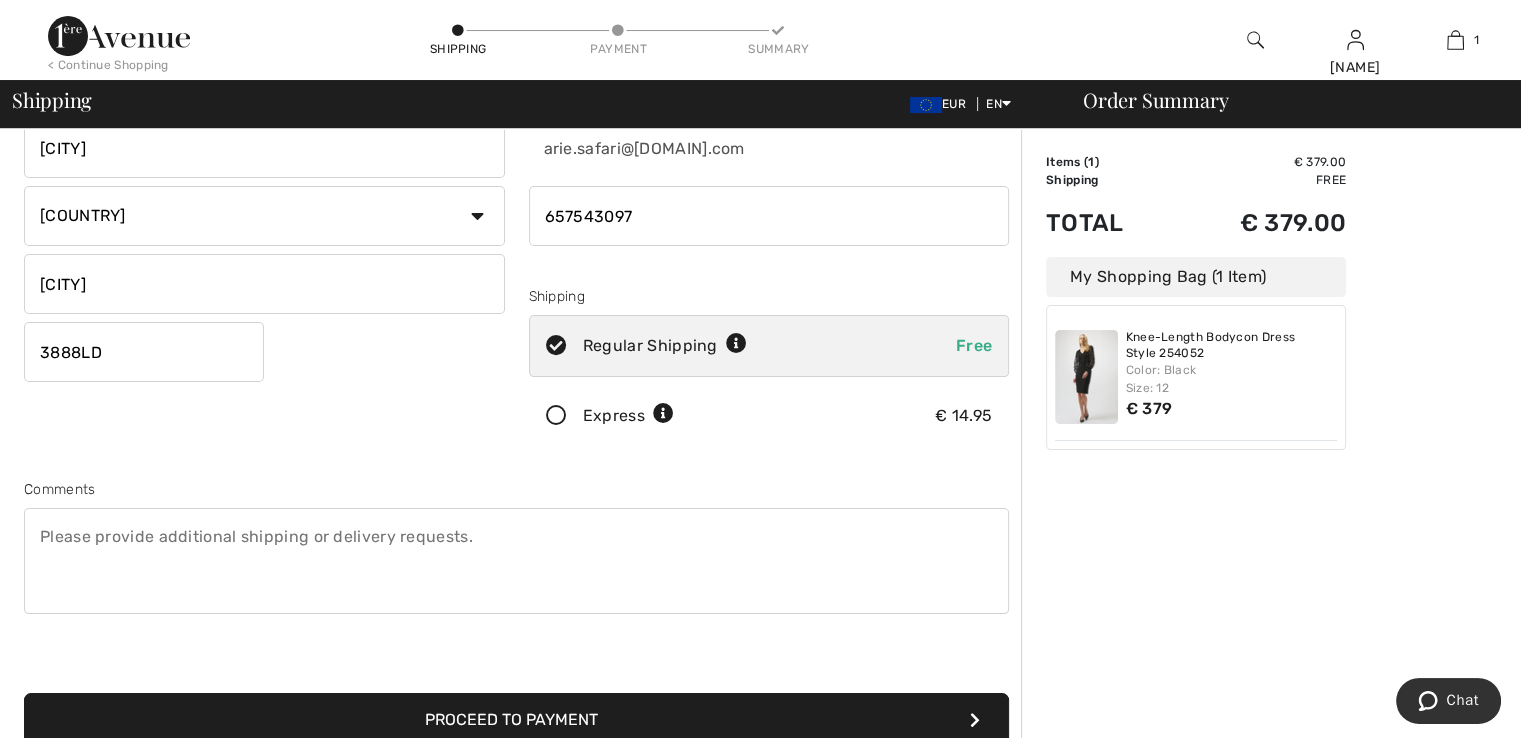 scroll, scrollTop: 500, scrollLeft: 0, axis: vertical 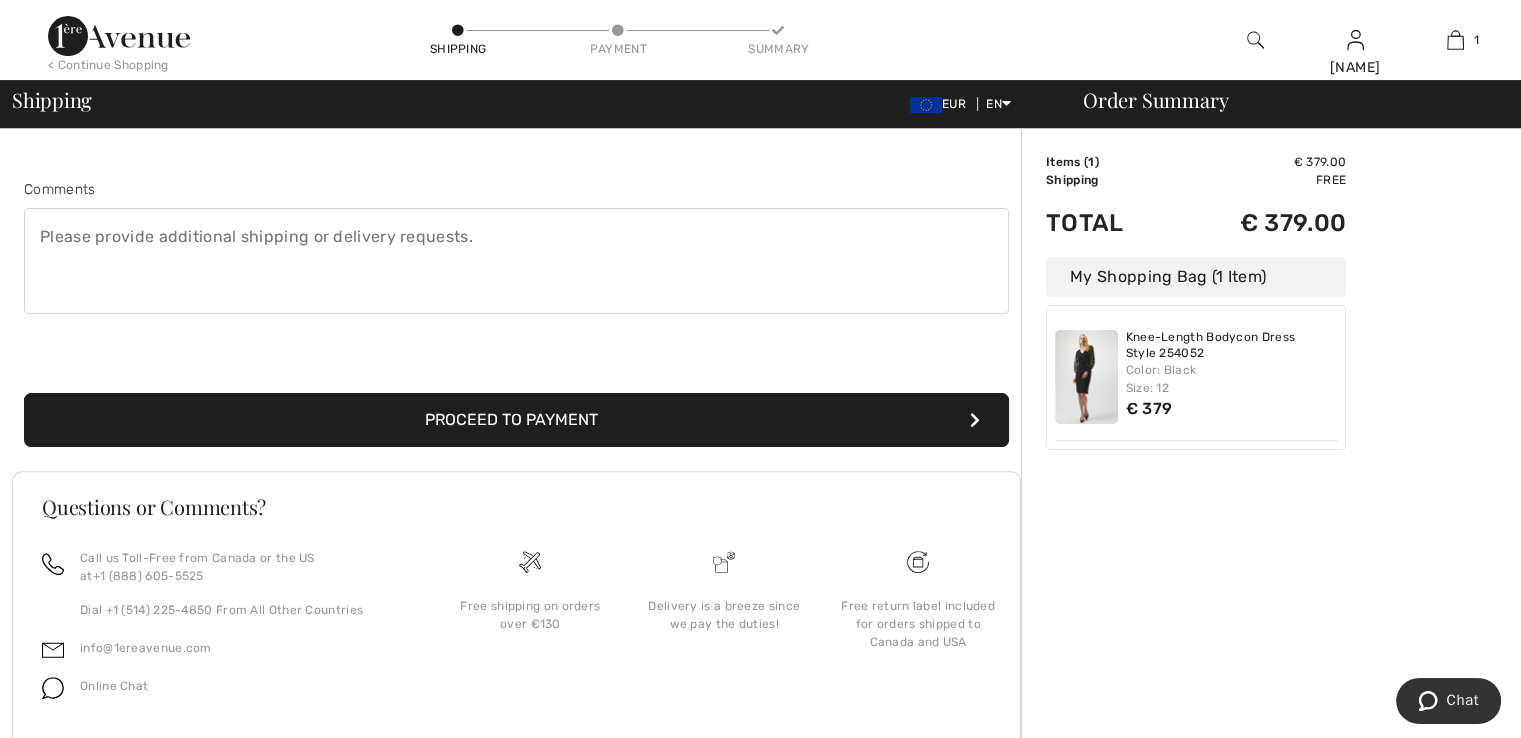 type 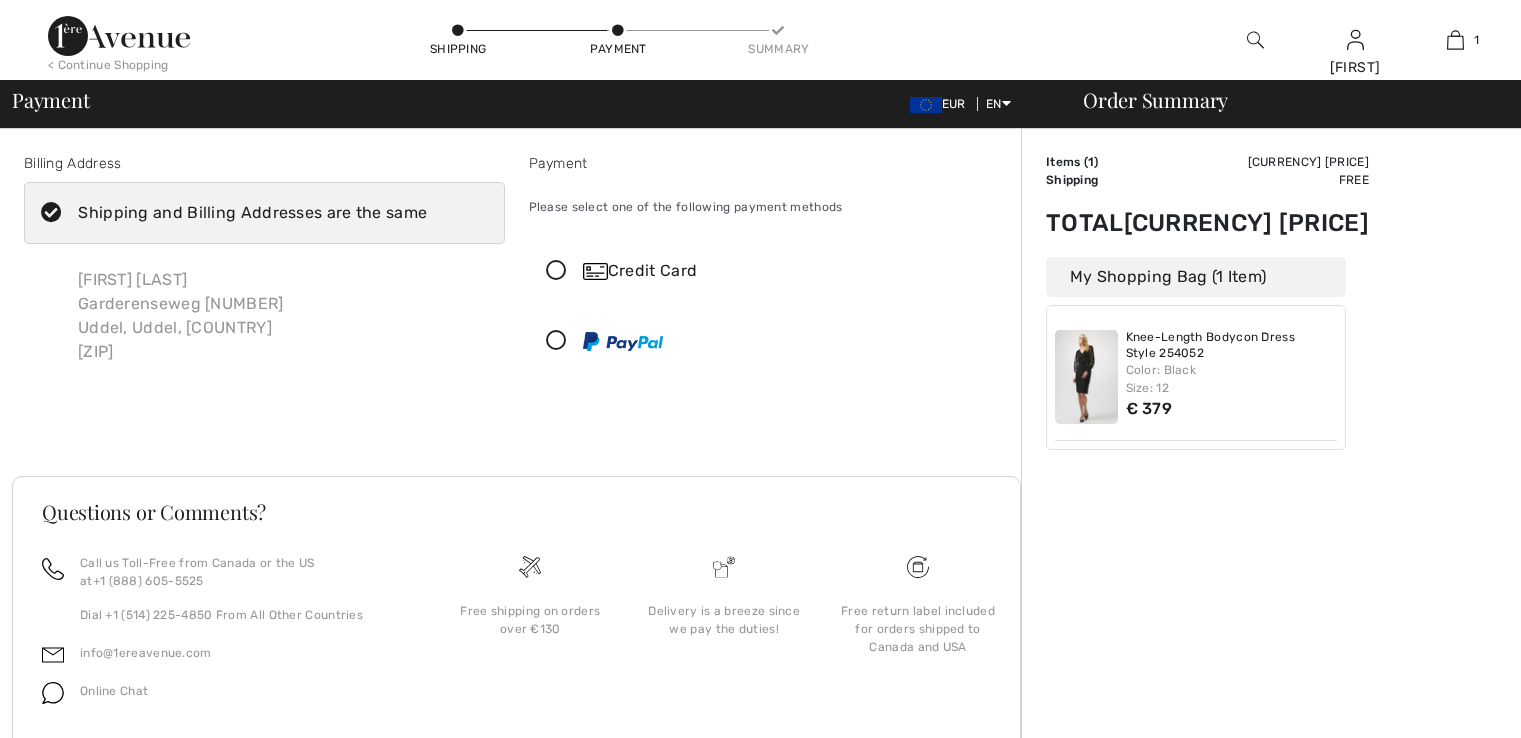 scroll, scrollTop: 0, scrollLeft: 0, axis: both 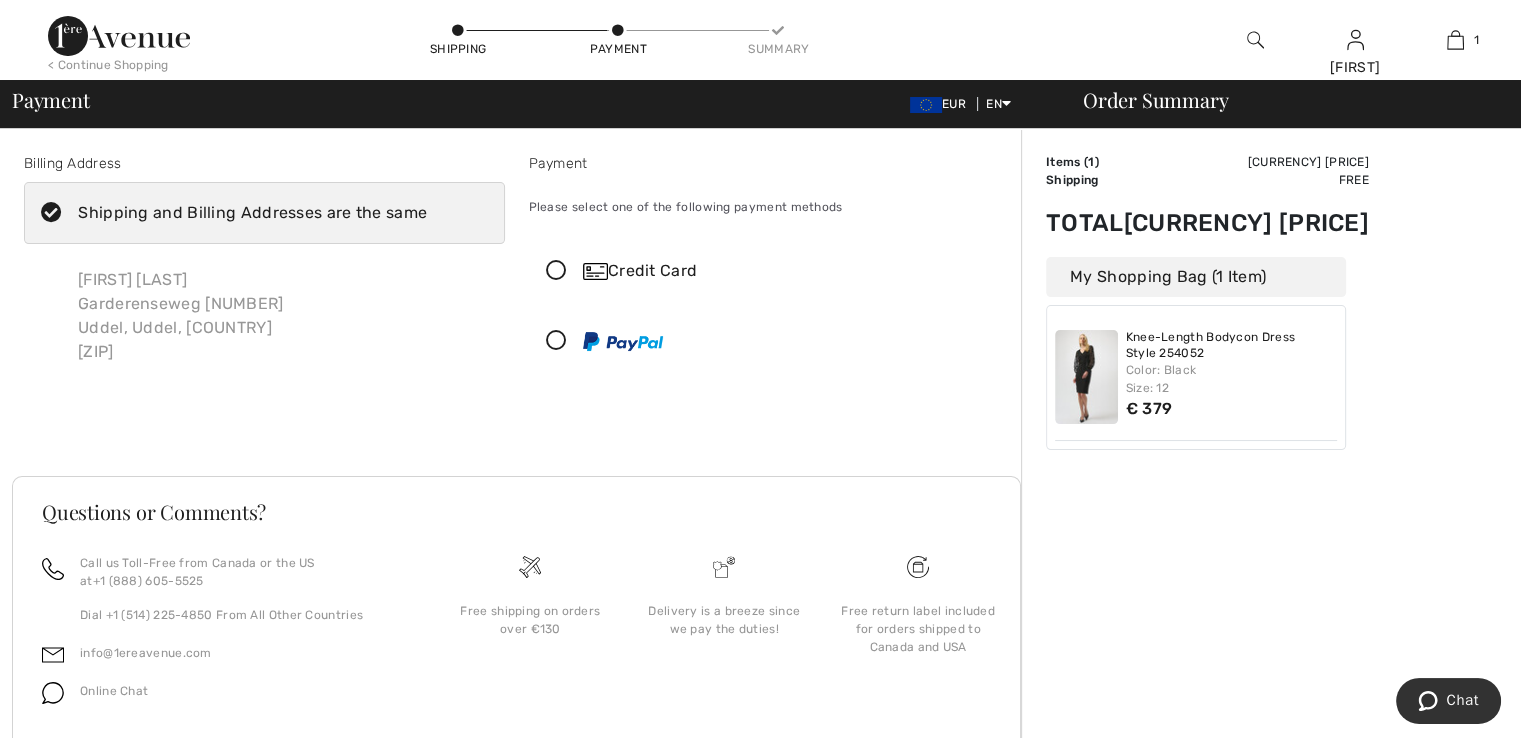 click at bounding box center (556, 271) 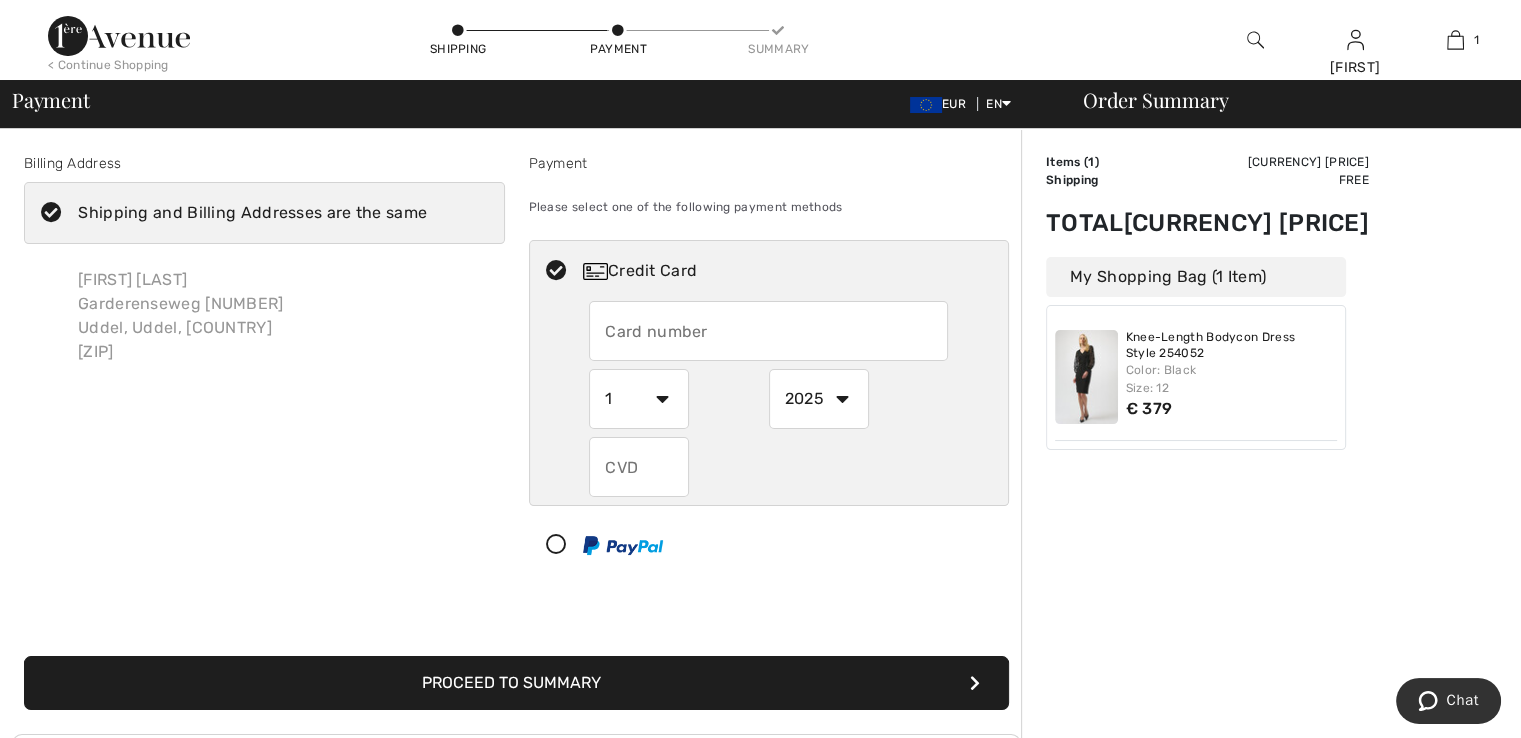 click at bounding box center [768, 331] 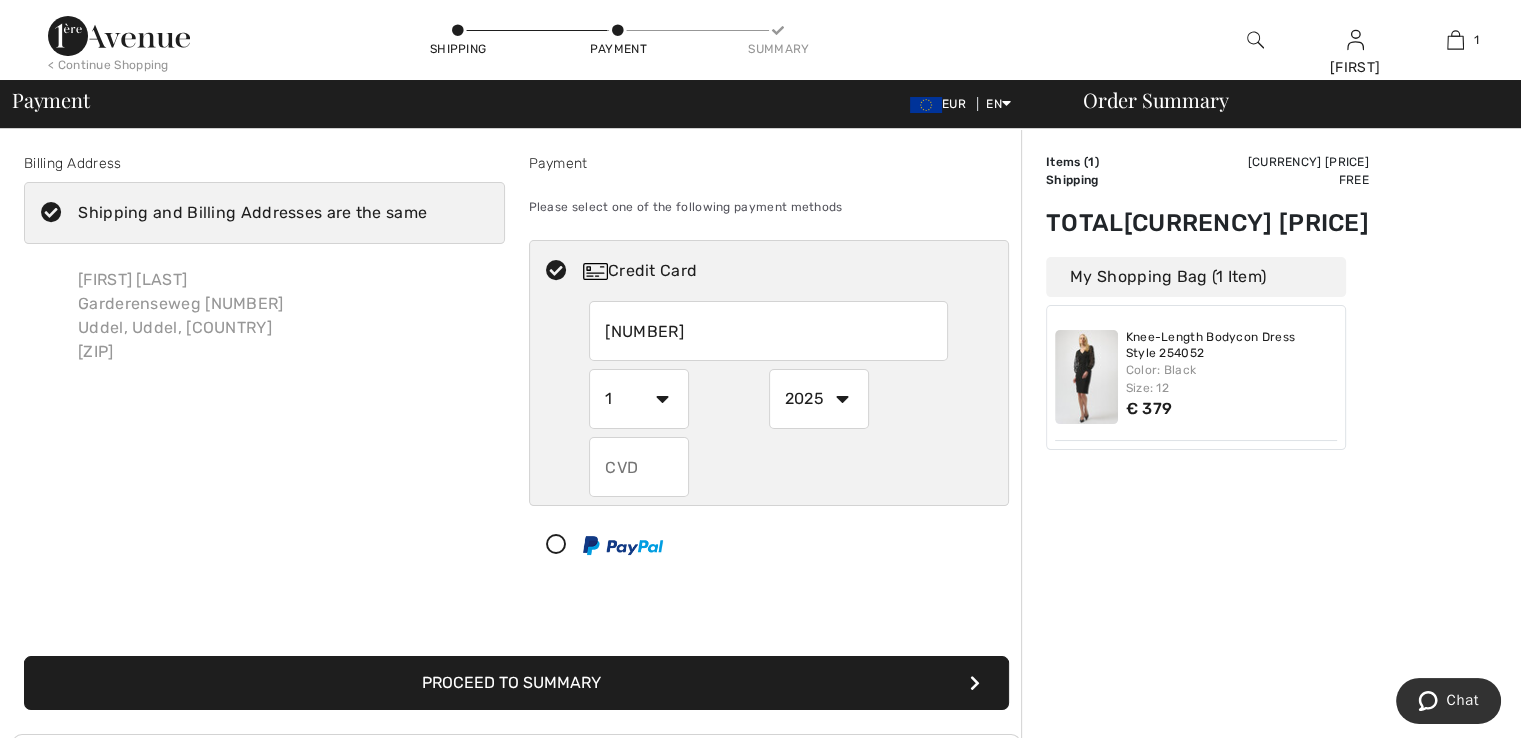 type on "5248869914060248" 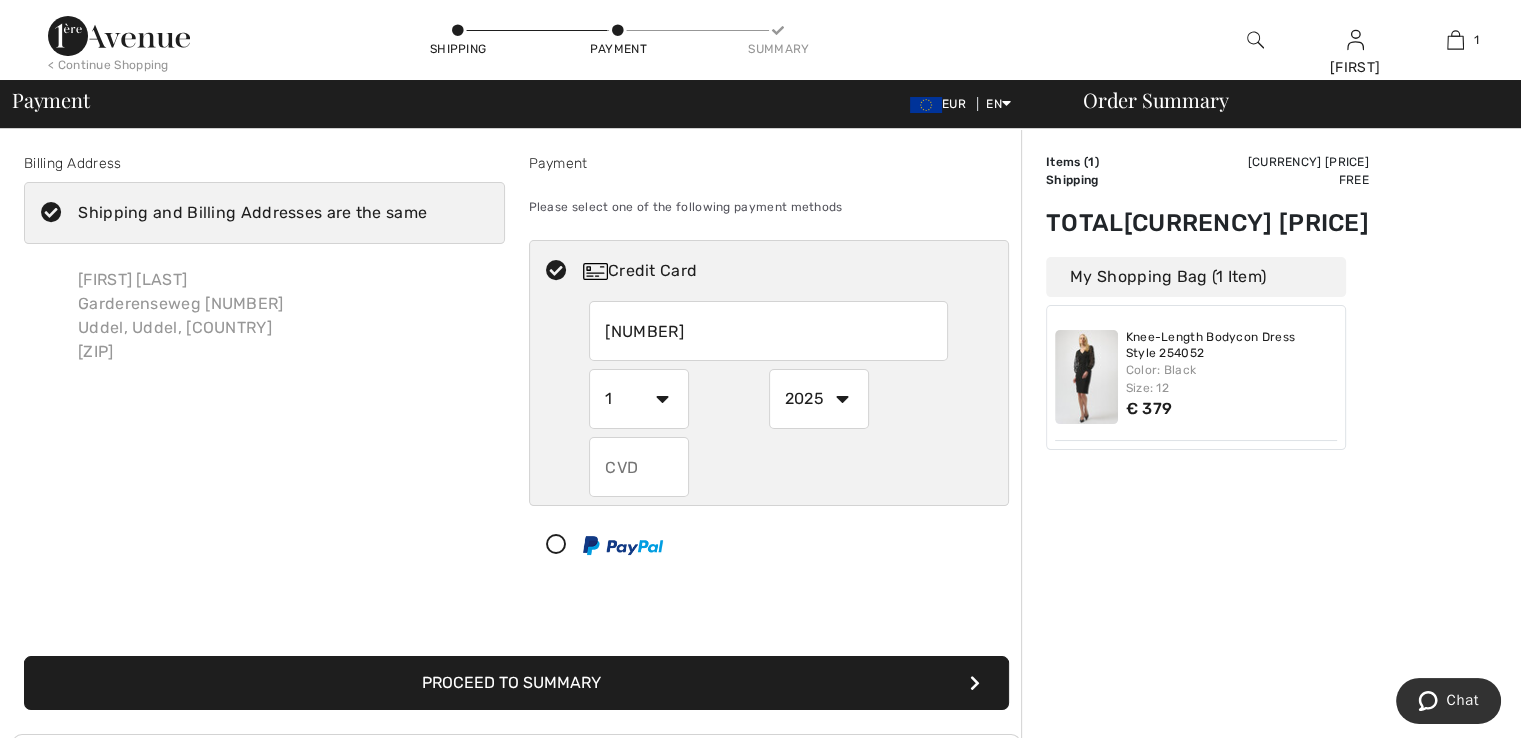 click on "1
2
3
4
5
6
7
8
9
10
11
12" at bounding box center (639, 399) 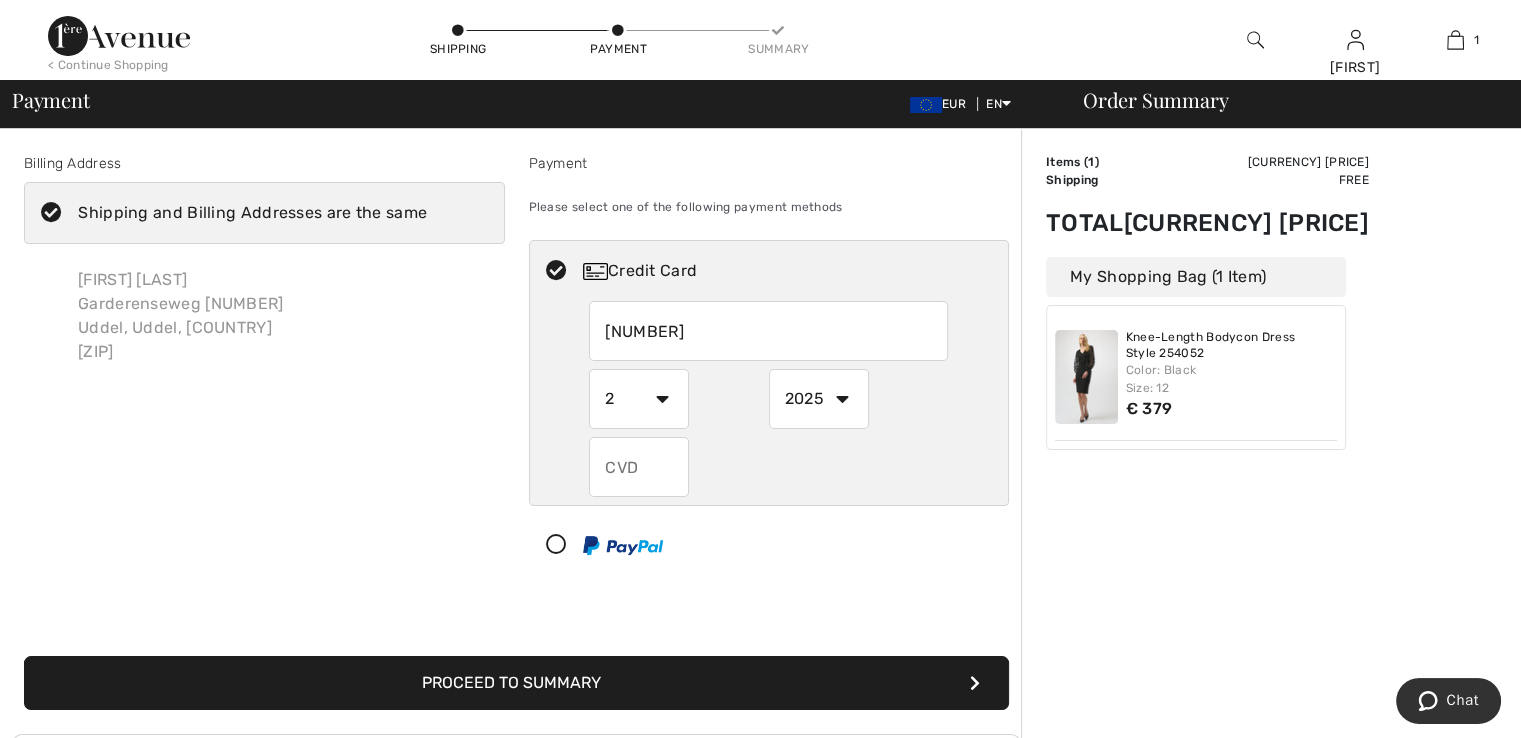 click on "1
2
3
4
5
6
7
8
9
10
11
12" at bounding box center [639, 399] 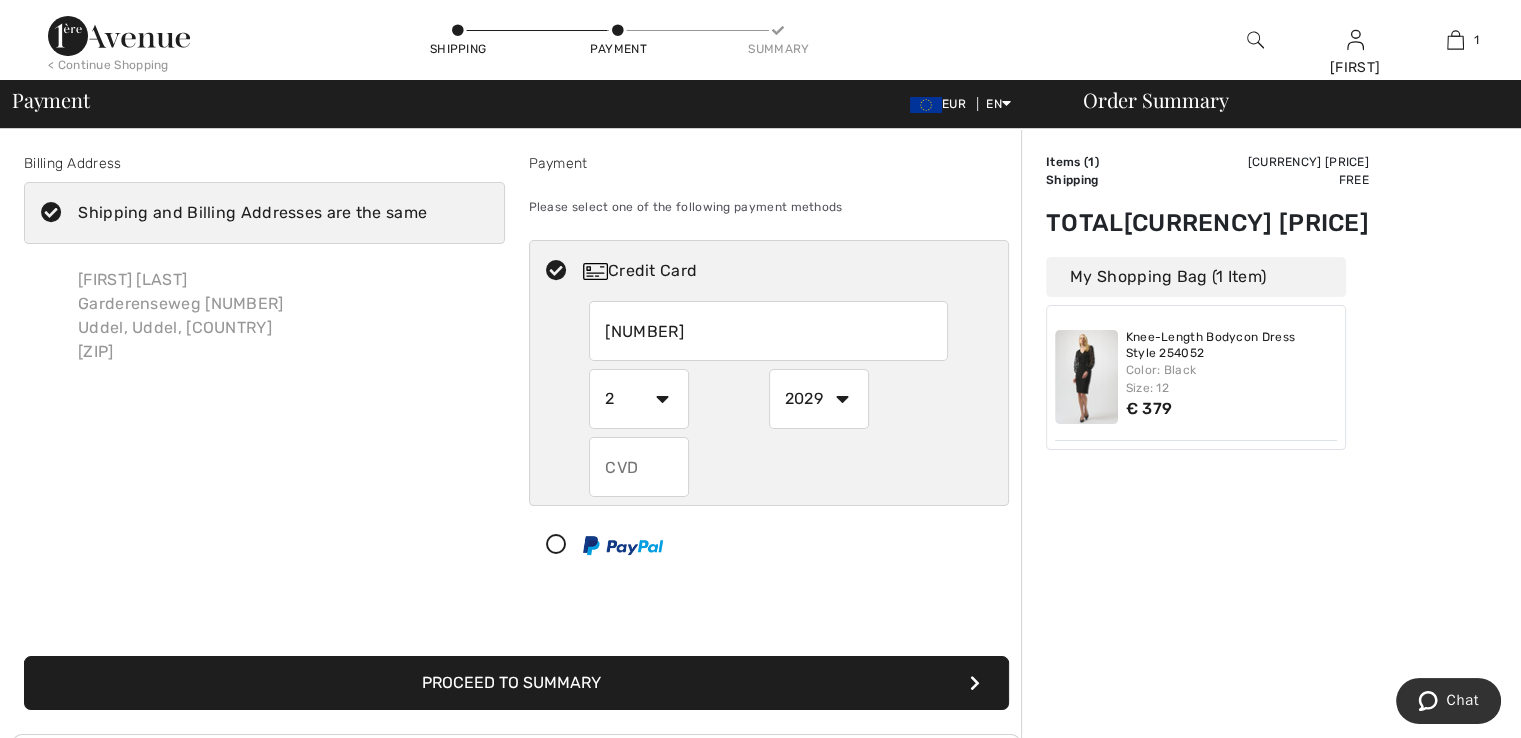 click on "2025
2026
2027
2028
2029
2030
2031
2032
2033
2034
2035" at bounding box center [819, 399] 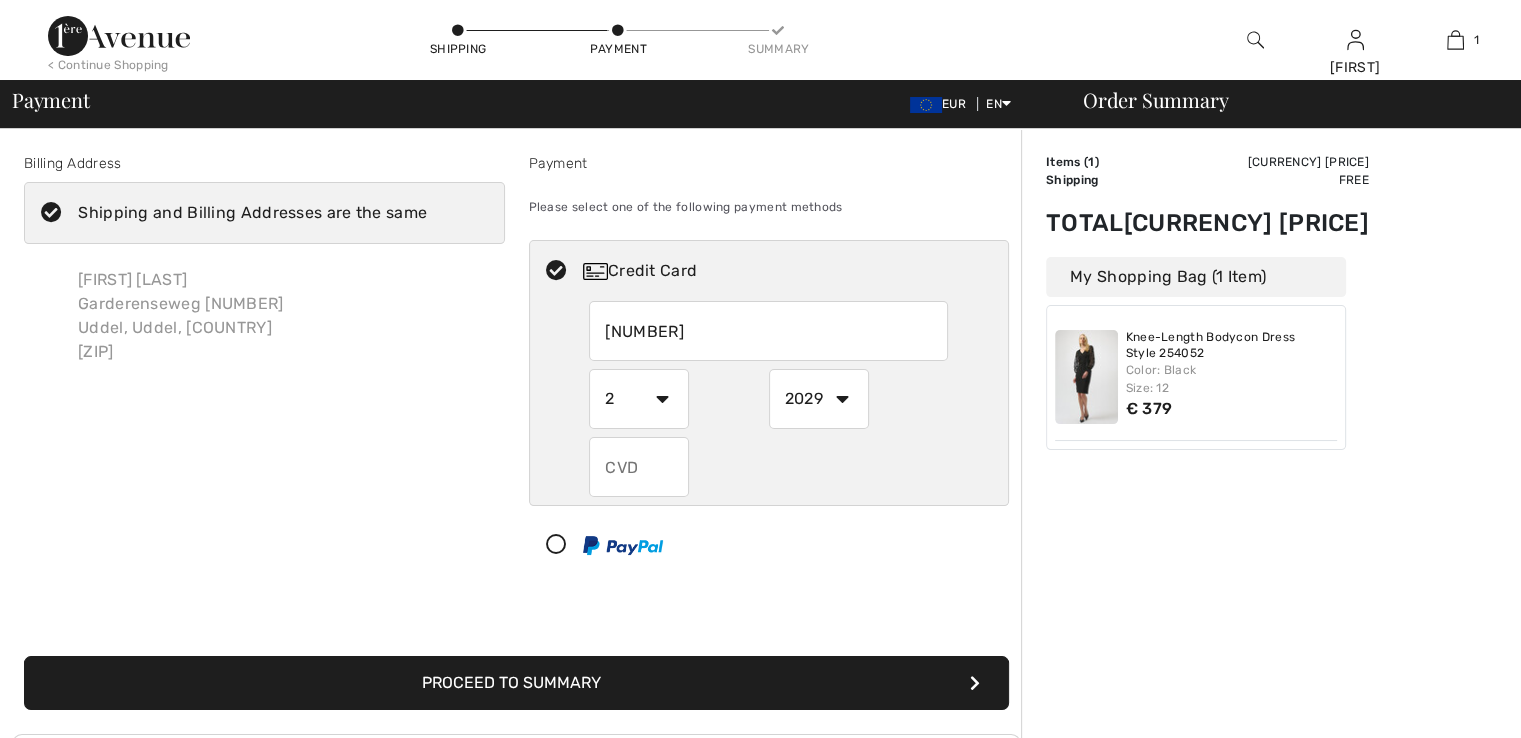 scroll, scrollTop: 0, scrollLeft: 0, axis: both 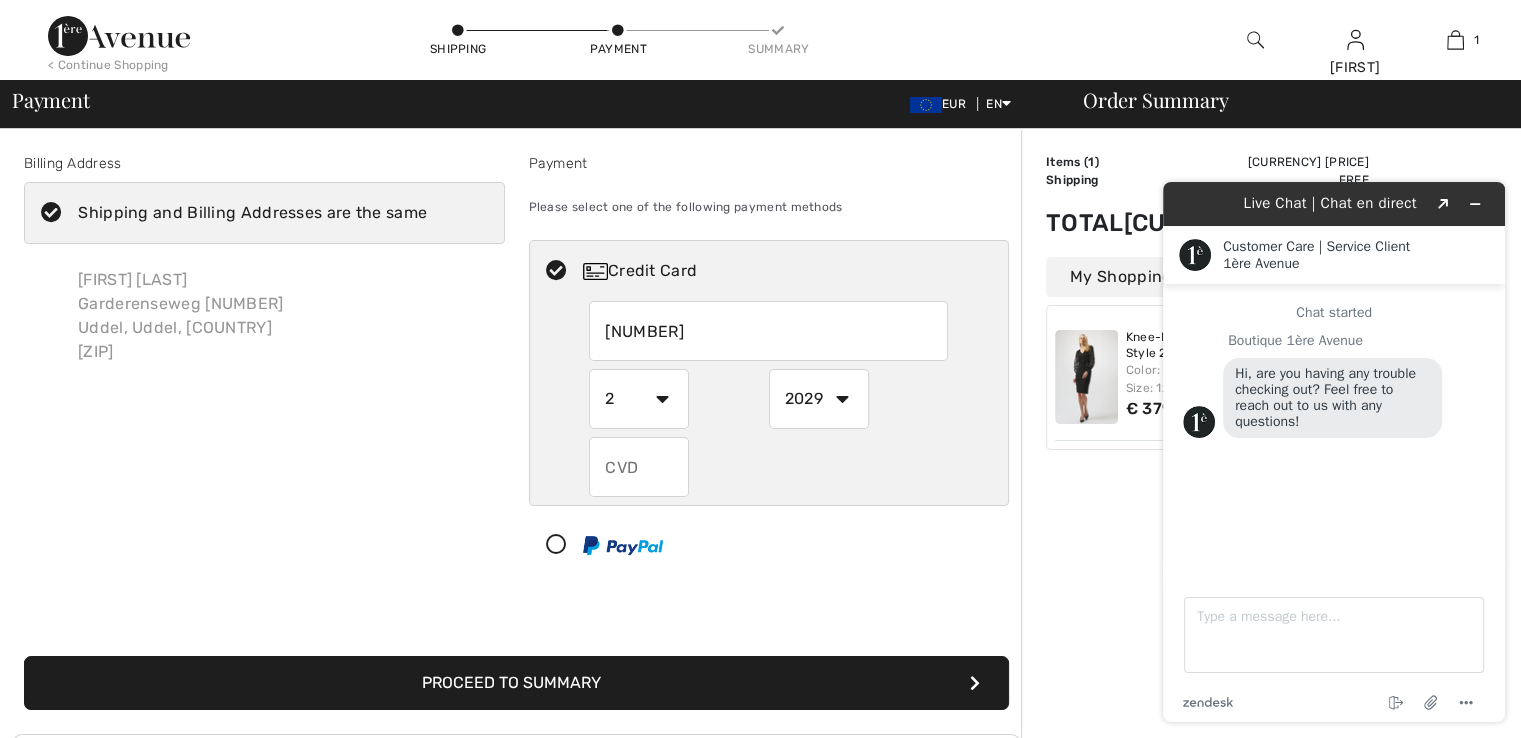 click at bounding box center [639, 467] 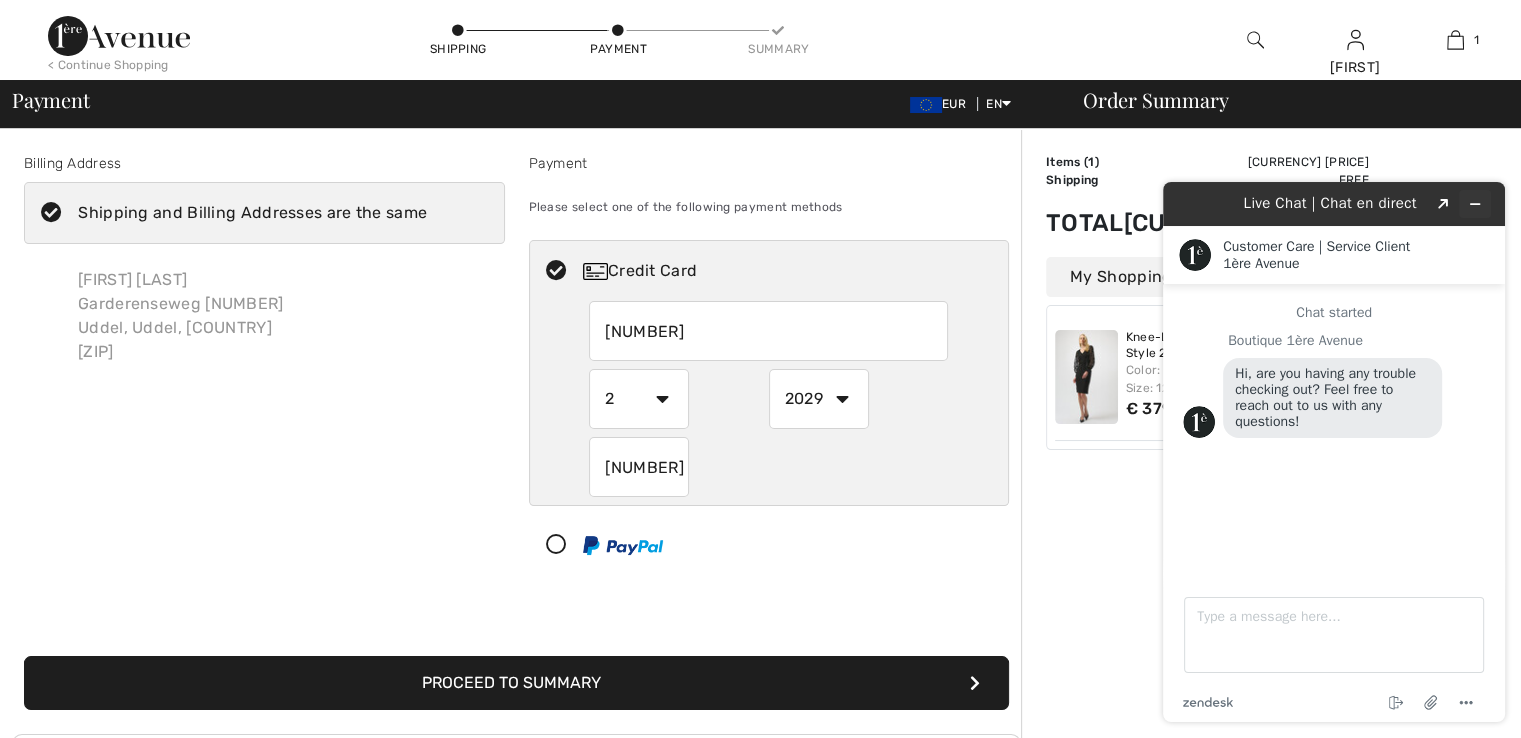 type on "341" 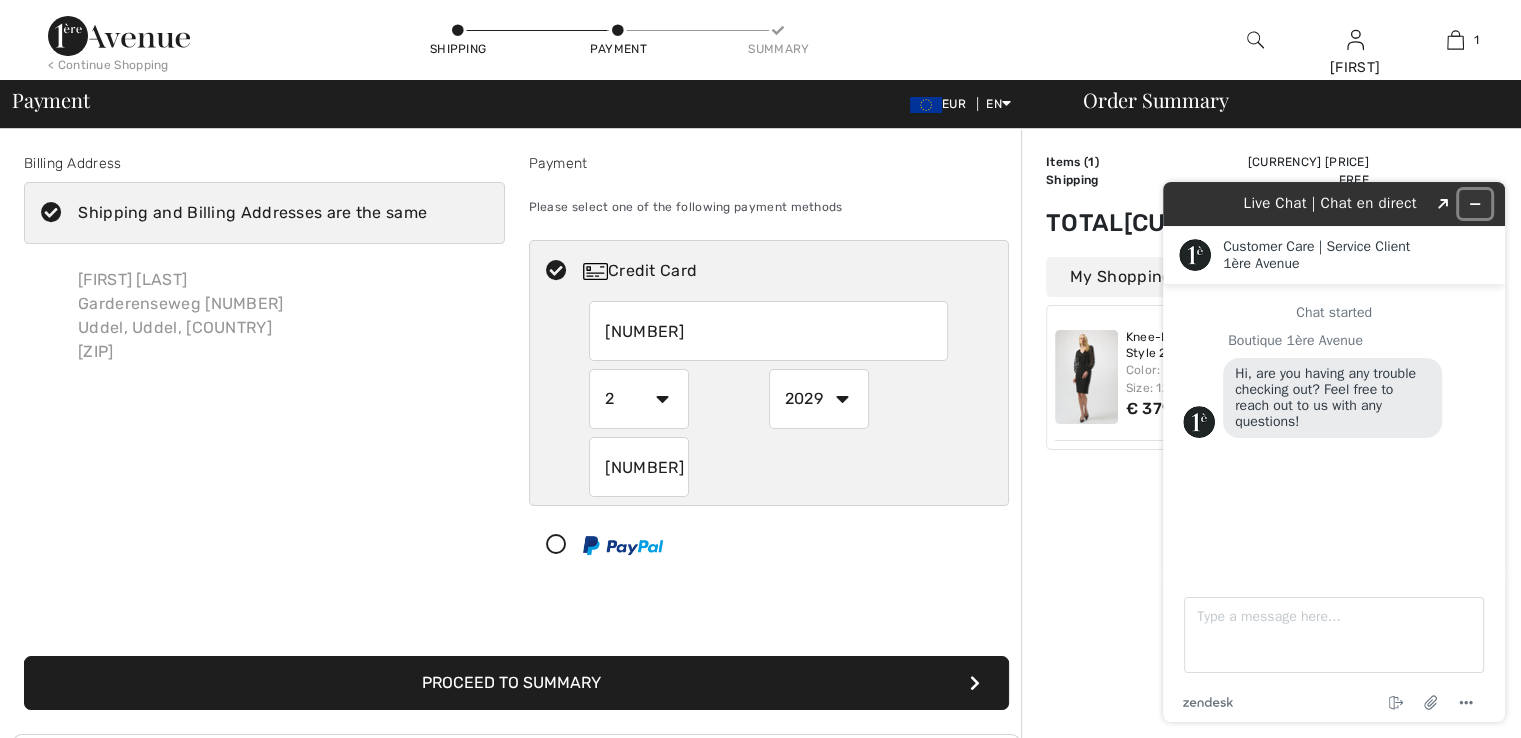 click 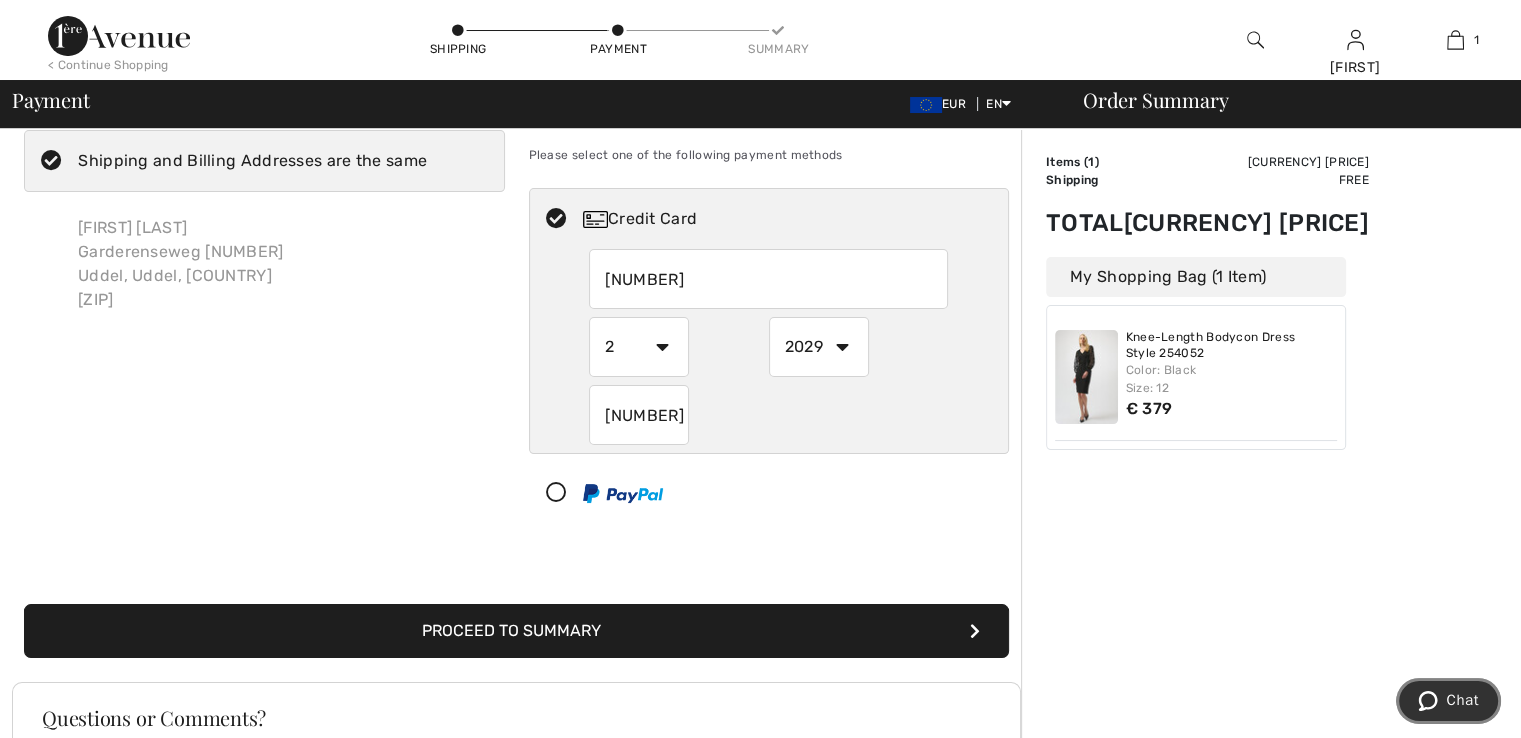 scroll, scrollTop: 100, scrollLeft: 0, axis: vertical 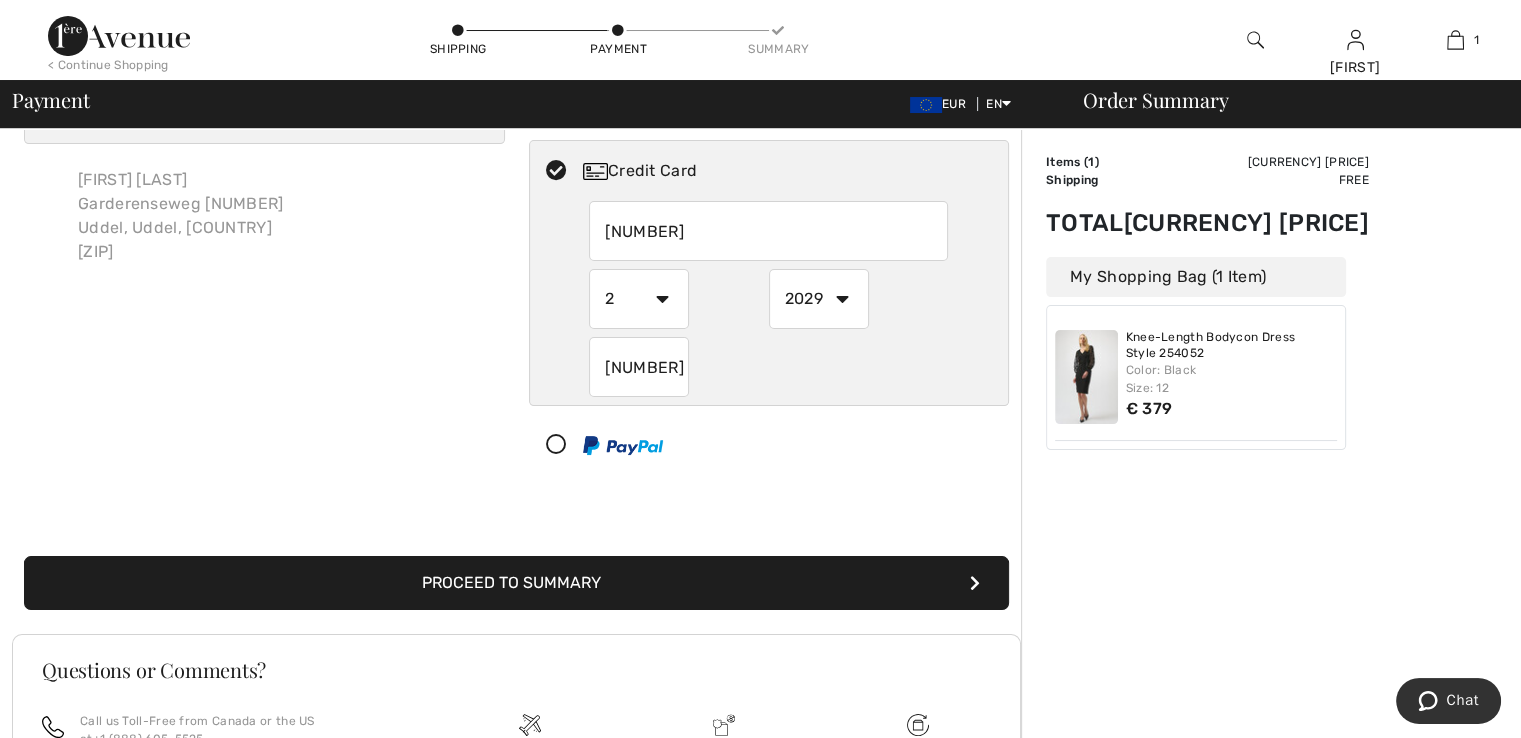 click on "Proceed to Summary" at bounding box center [516, 583] 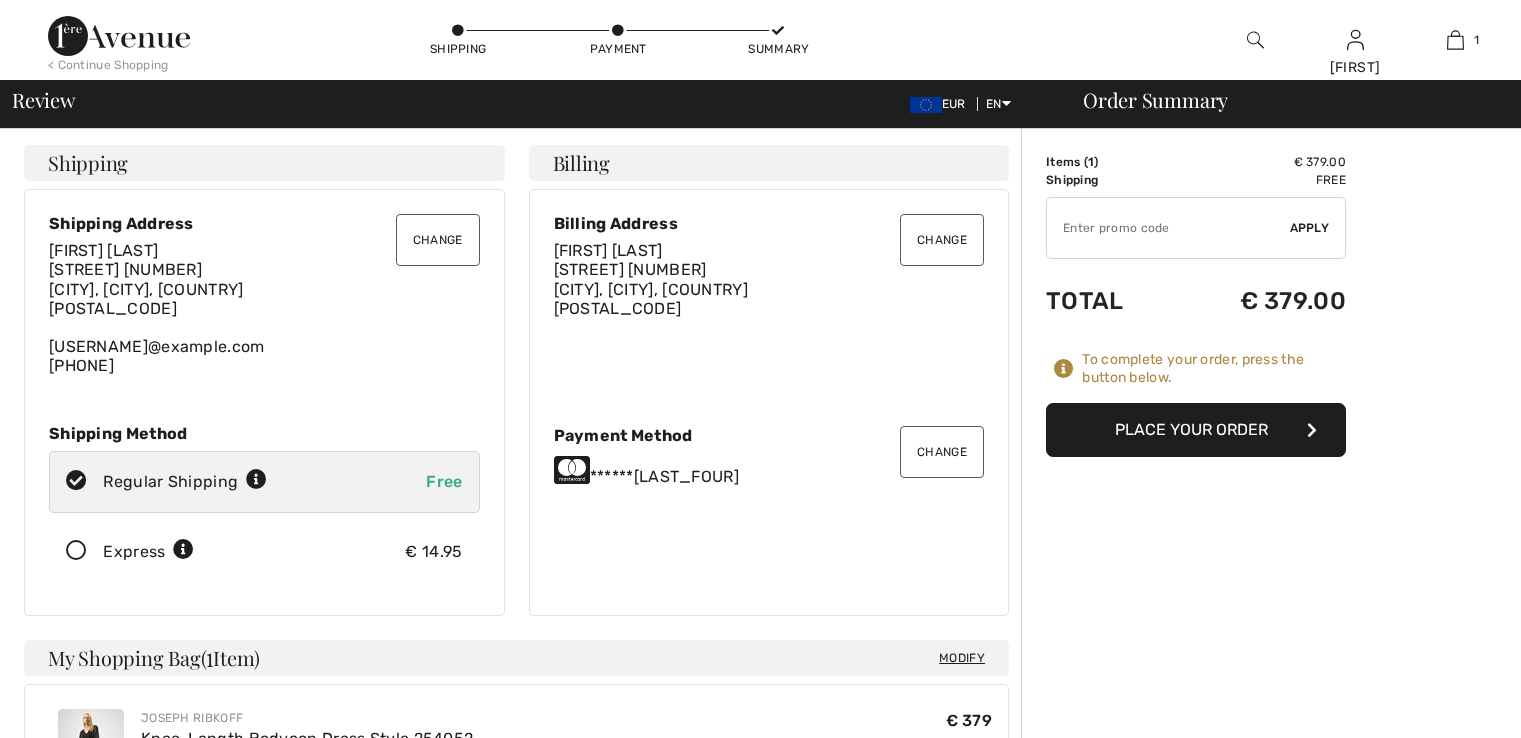 scroll, scrollTop: 0, scrollLeft: 0, axis: both 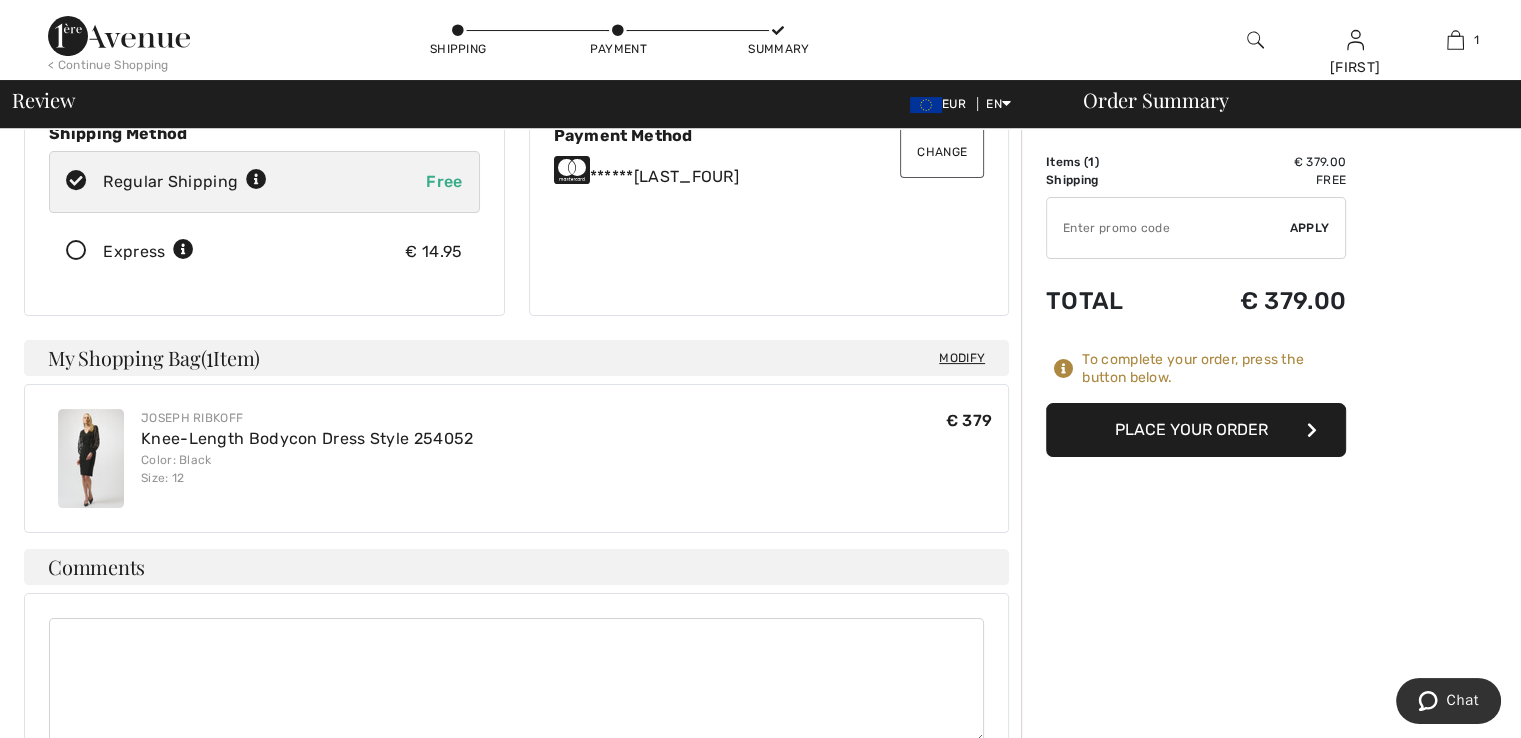 click on "Place Your Order" at bounding box center [1196, 430] 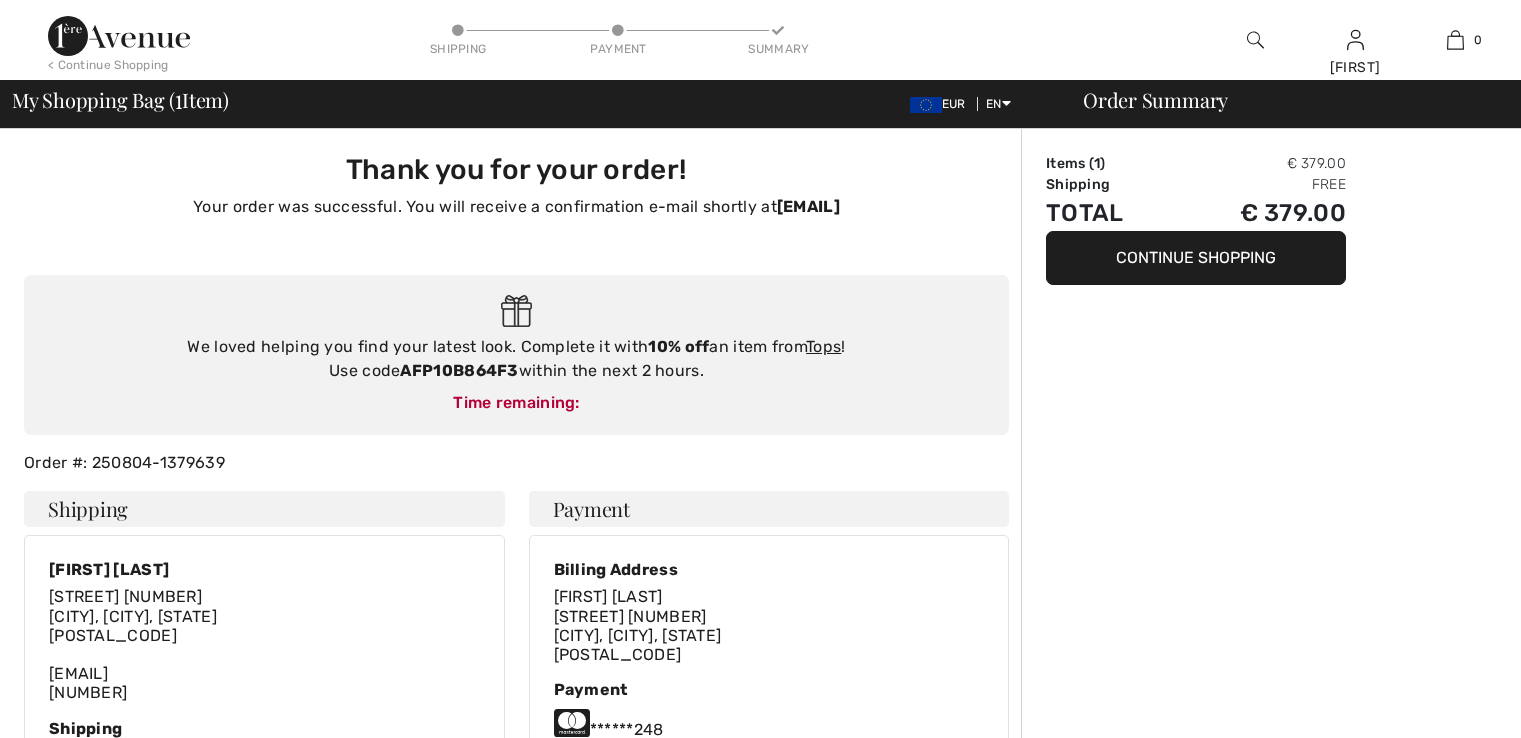 scroll, scrollTop: 0, scrollLeft: 0, axis: both 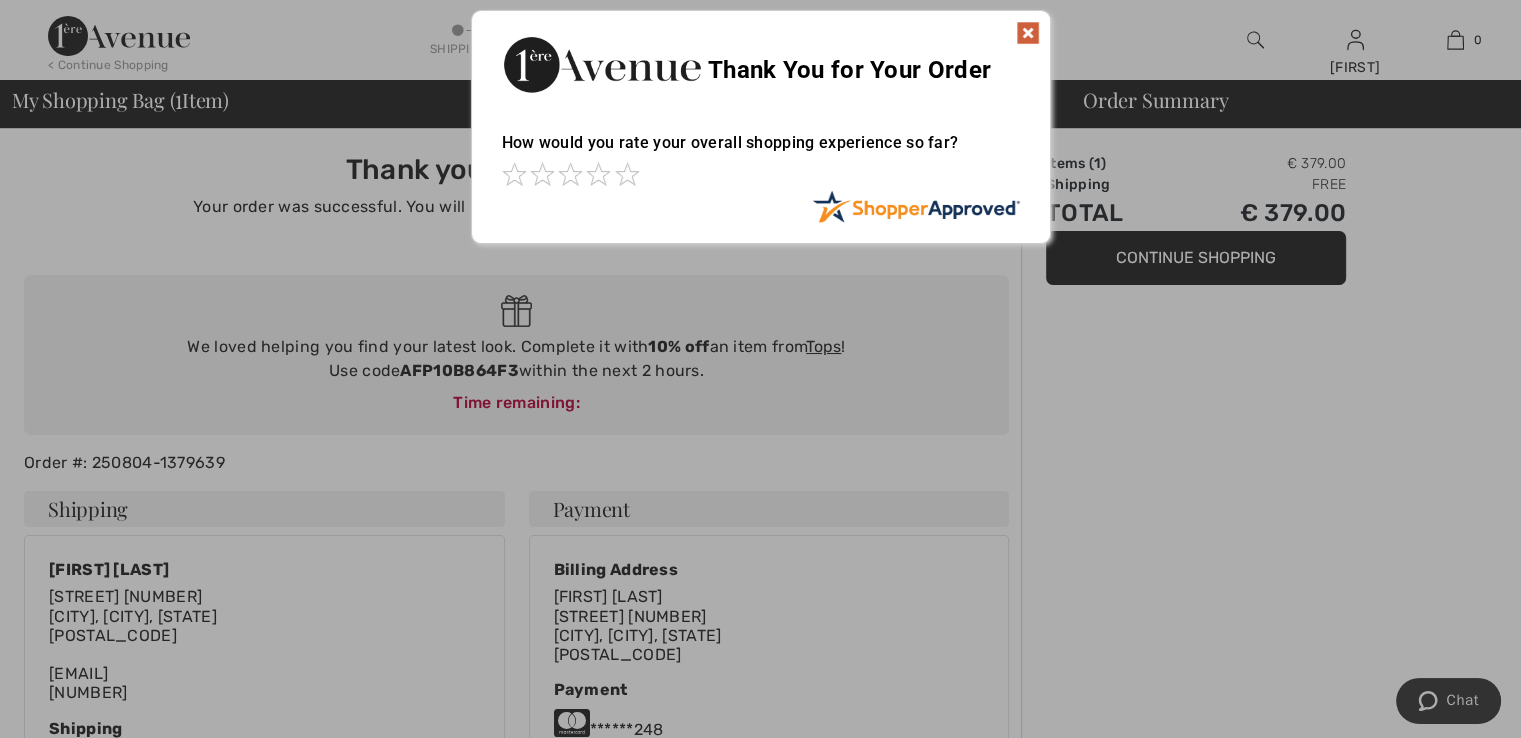 click at bounding box center (1028, 33) 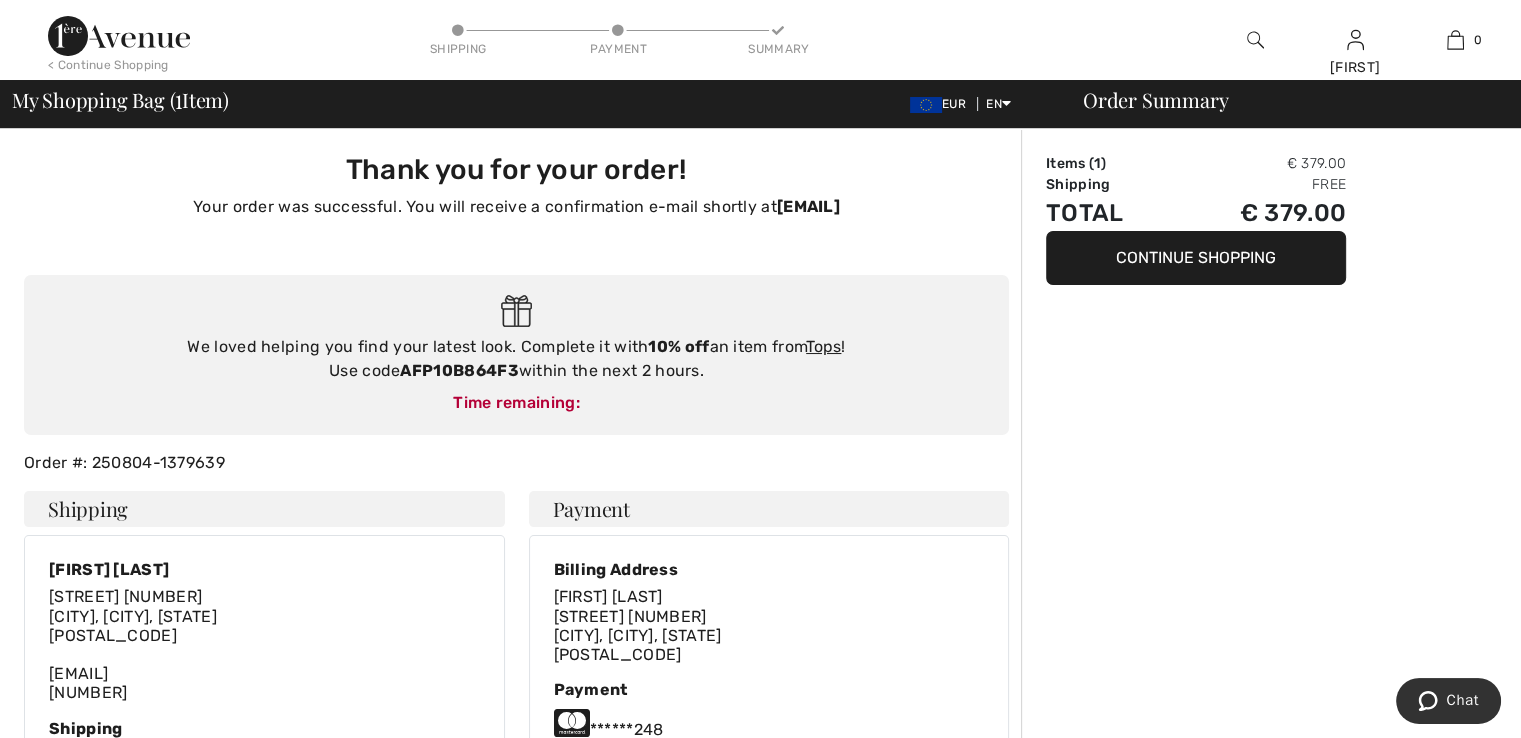 click on "Continue Shopping" at bounding box center [1196, 258] 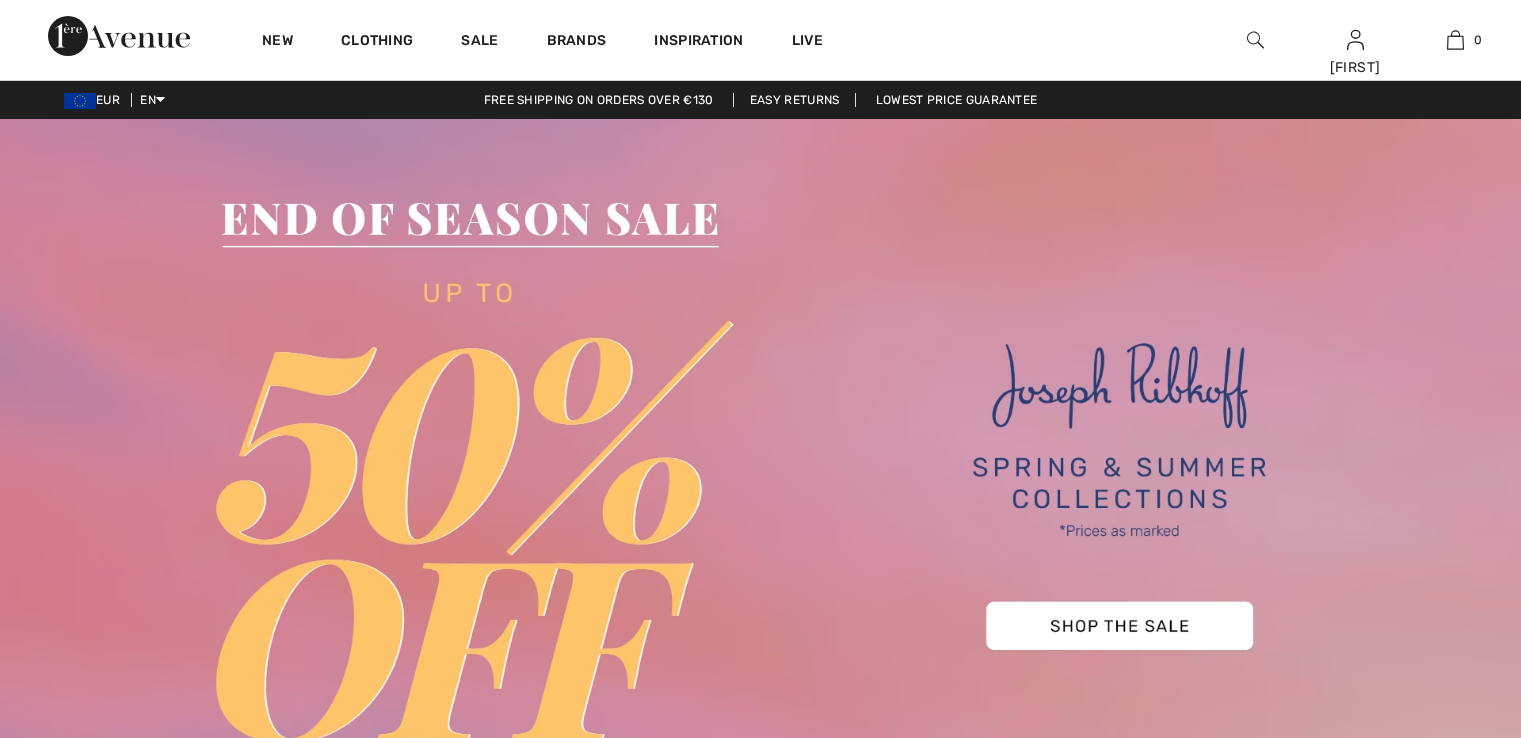 scroll, scrollTop: 0, scrollLeft: 0, axis: both 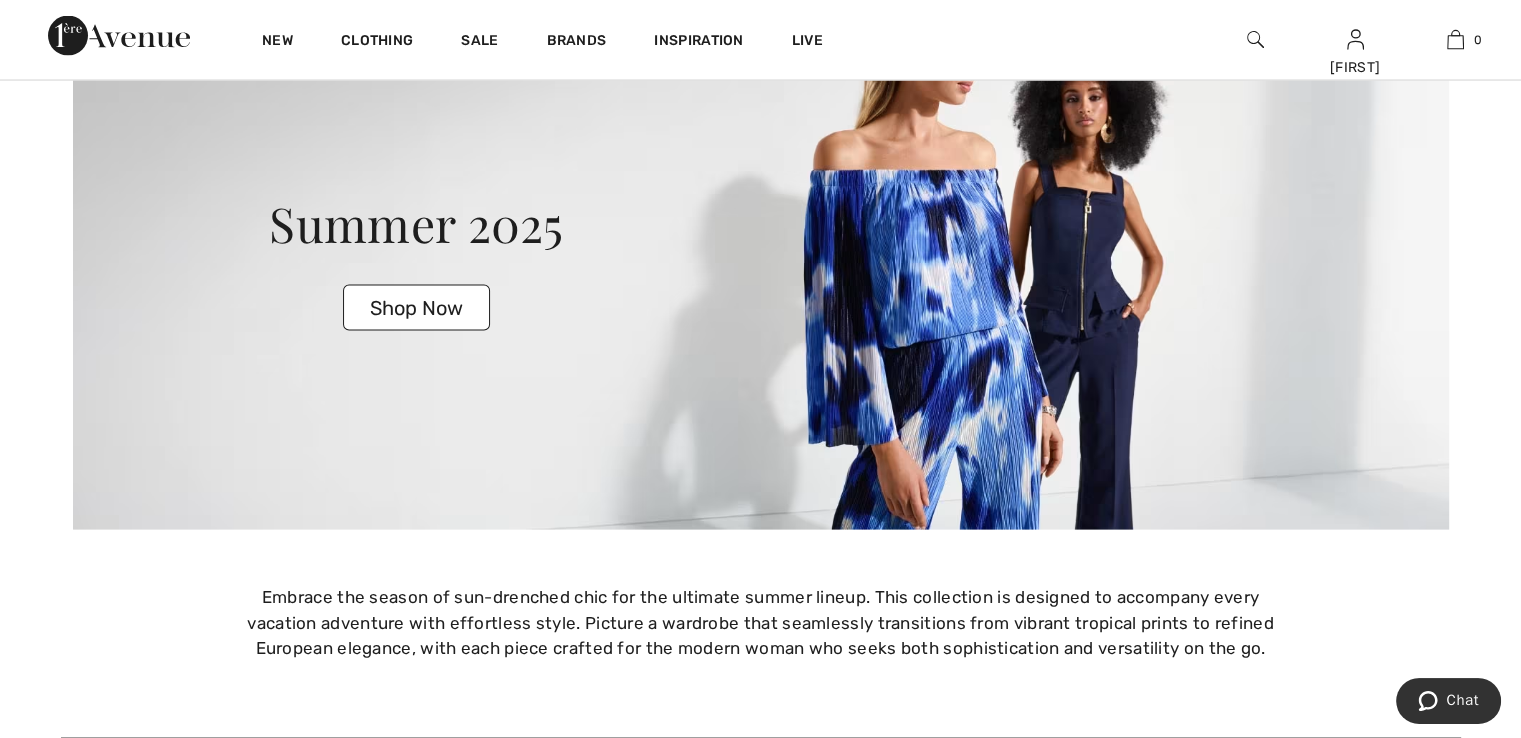 click on "Shop Now" at bounding box center (416, 308) 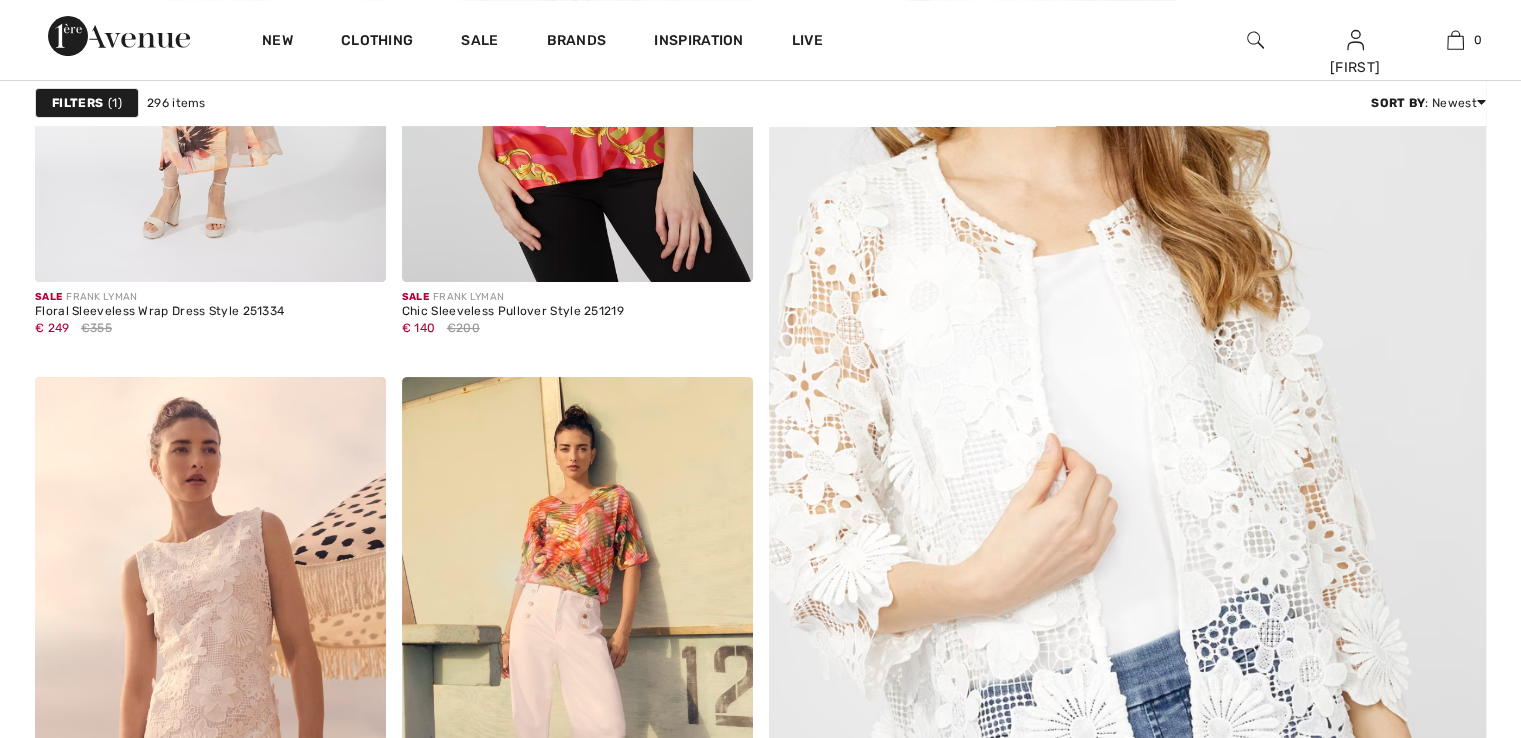 scroll, scrollTop: 0, scrollLeft: 0, axis: both 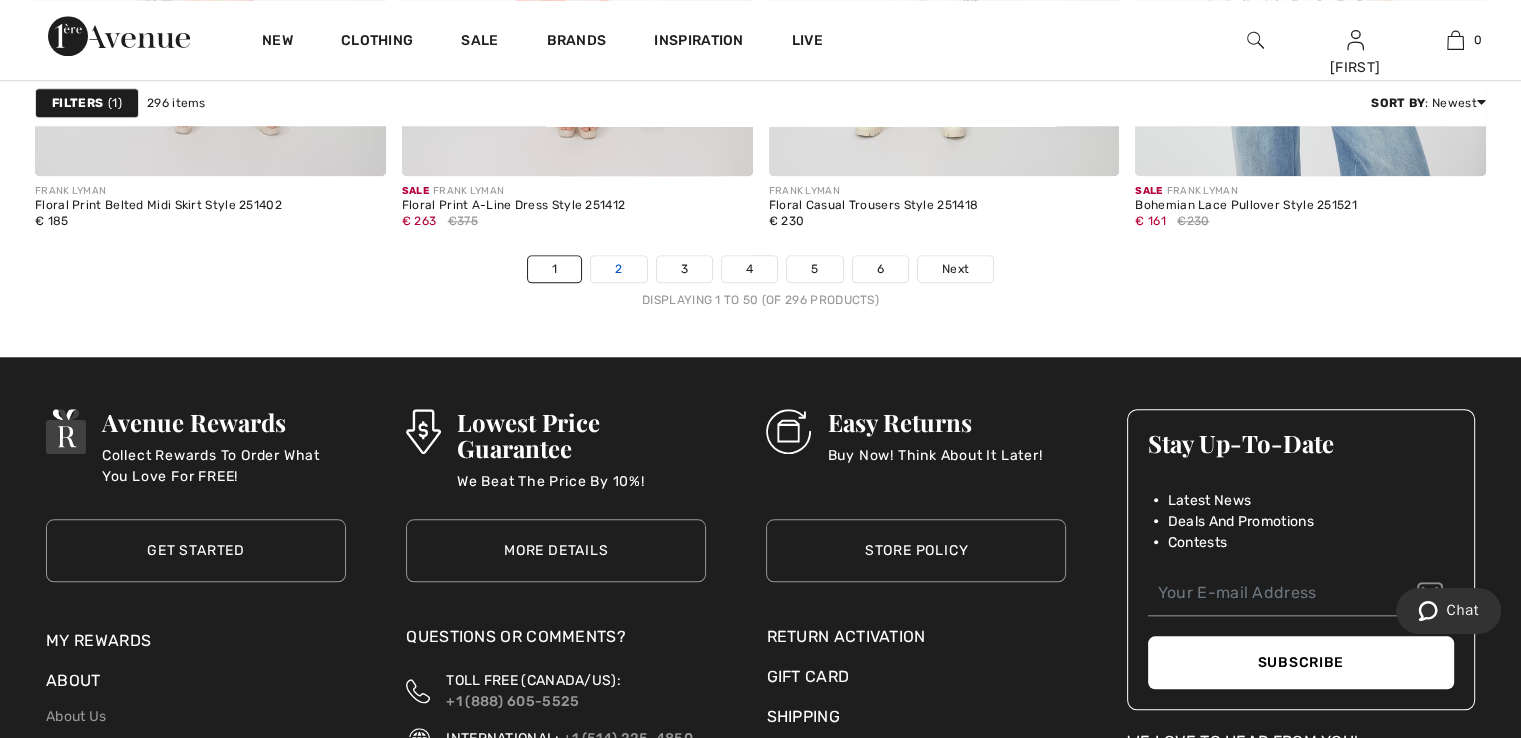 click on "2" at bounding box center (618, 269) 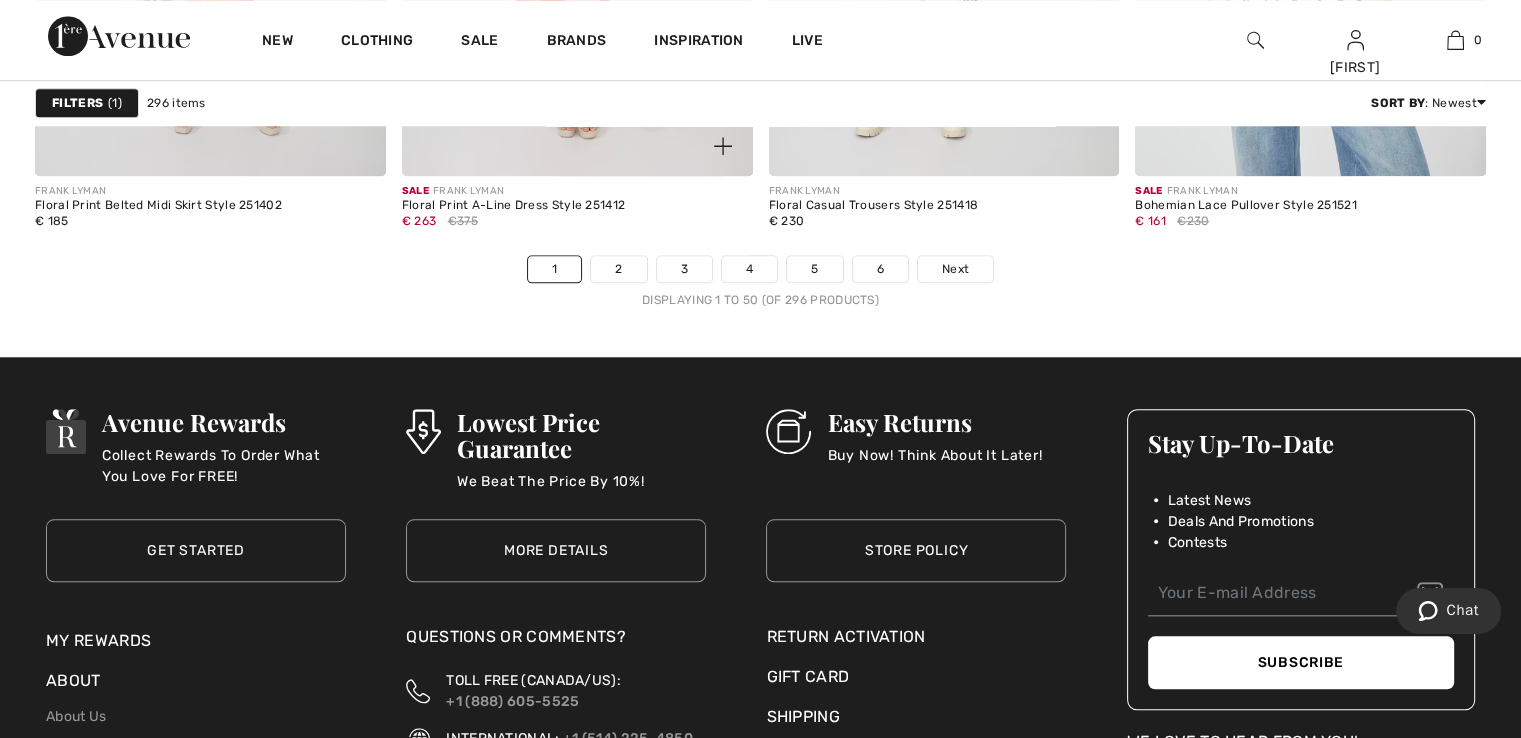 scroll, scrollTop: 9600, scrollLeft: 0, axis: vertical 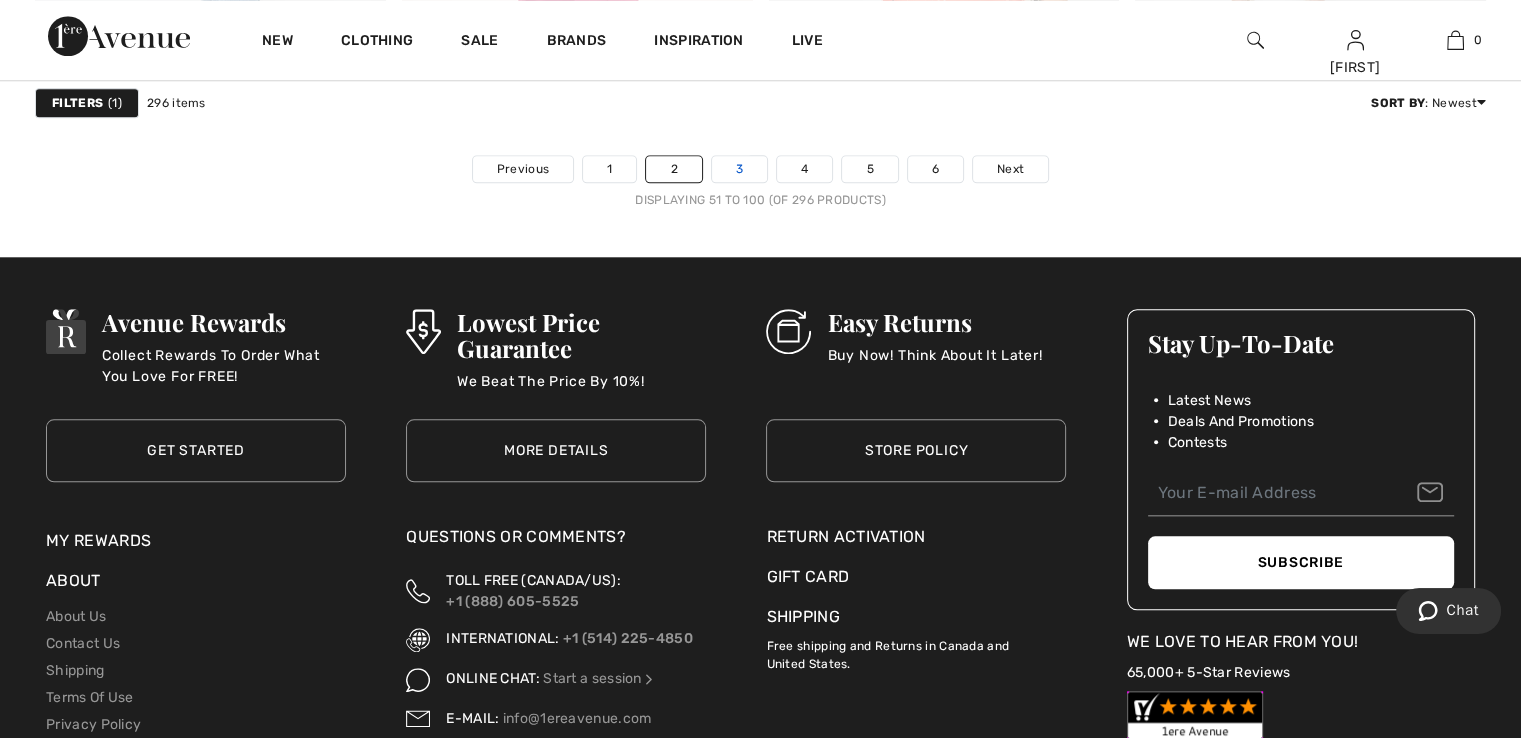 click on "3" at bounding box center [739, 169] 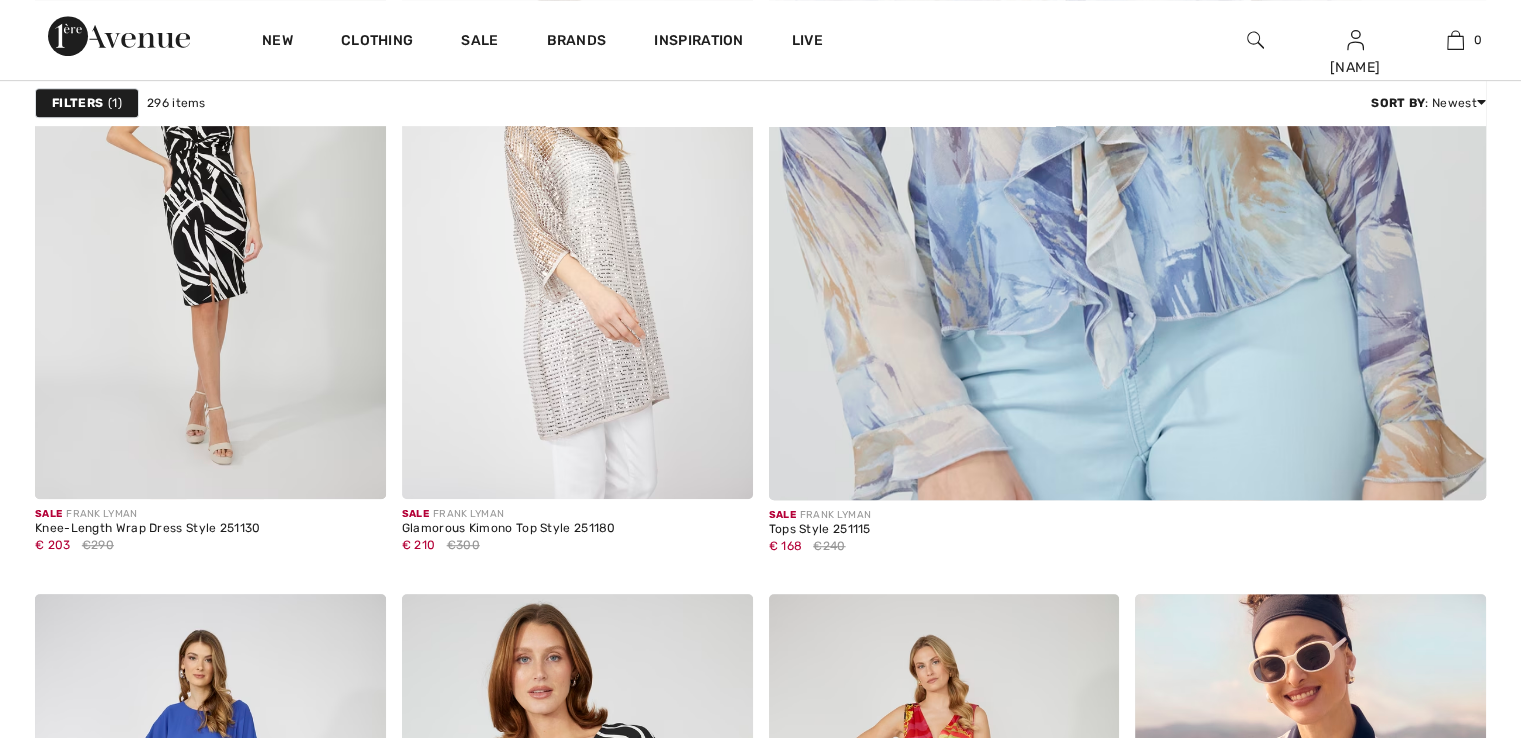 scroll, scrollTop: 1000, scrollLeft: 0, axis: vertical 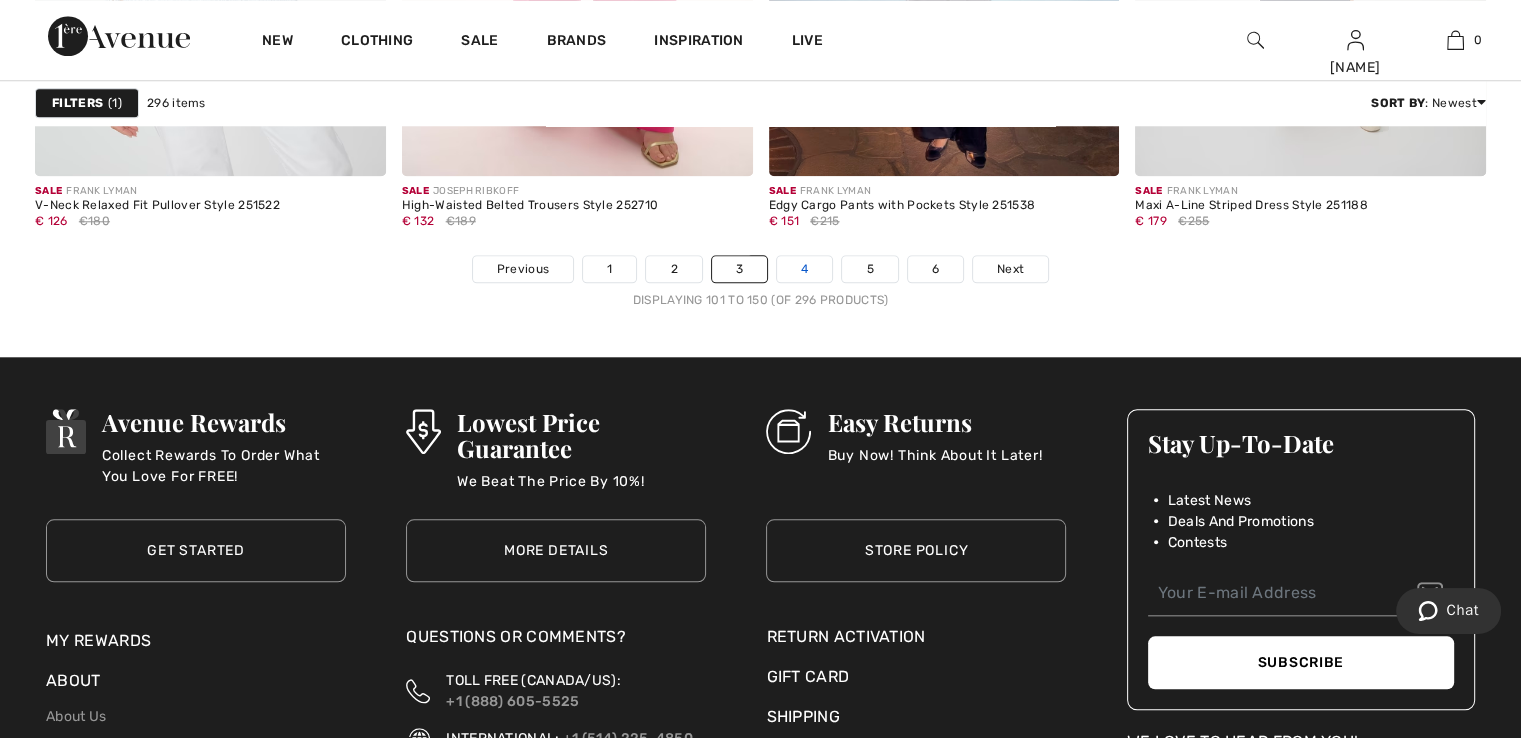 click on "4" at bounding box center (804, 269) 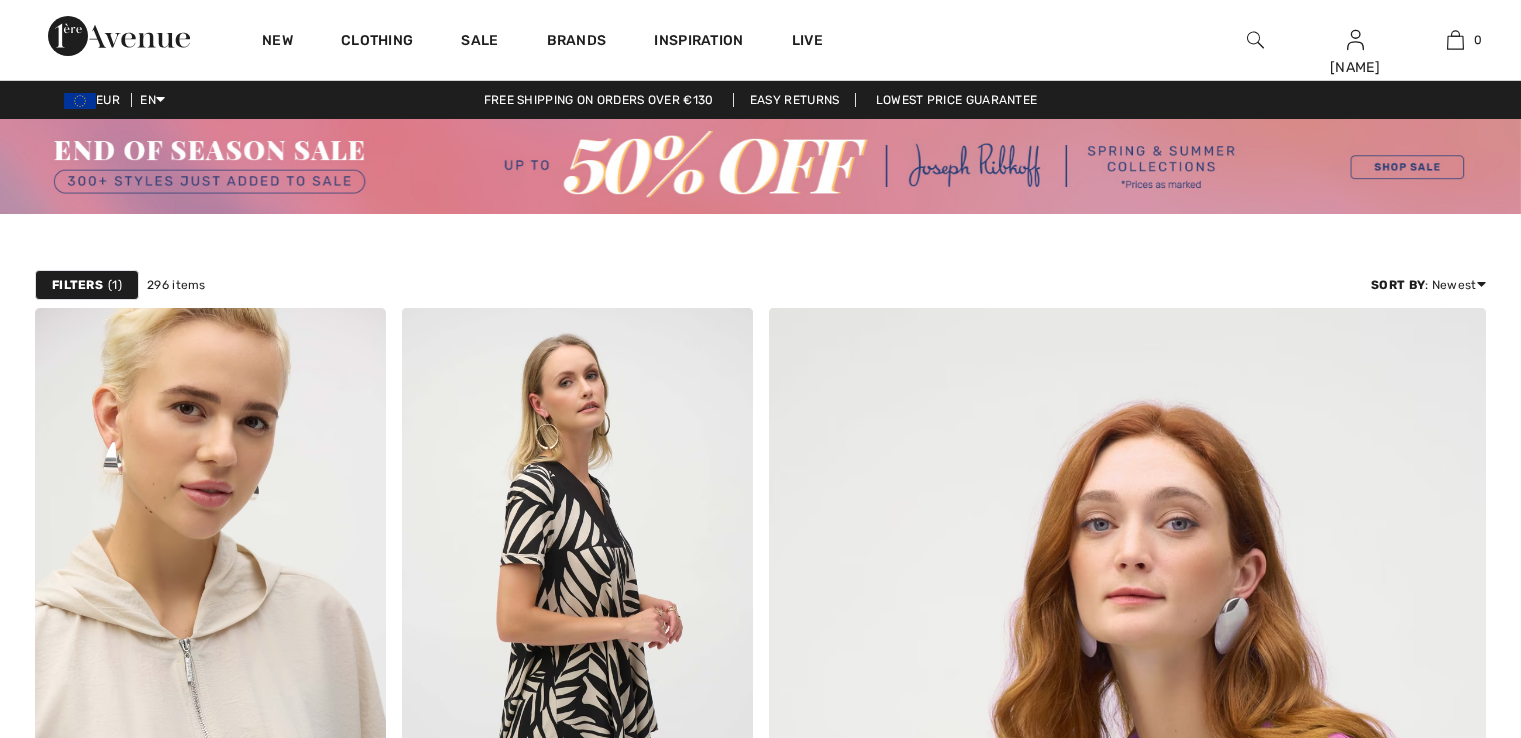 scroll, scrollTop: 900, scrollLeft: 0, axis: vertical 